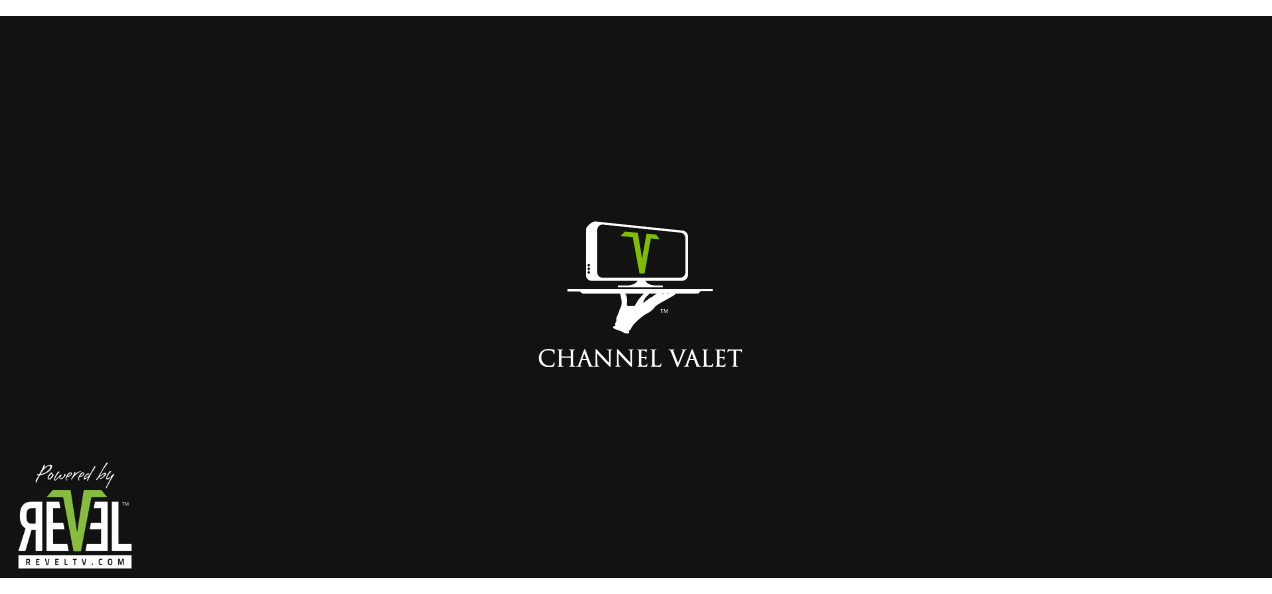 scroll, scrollTop: 0, scrollLeft: 0, axis: both 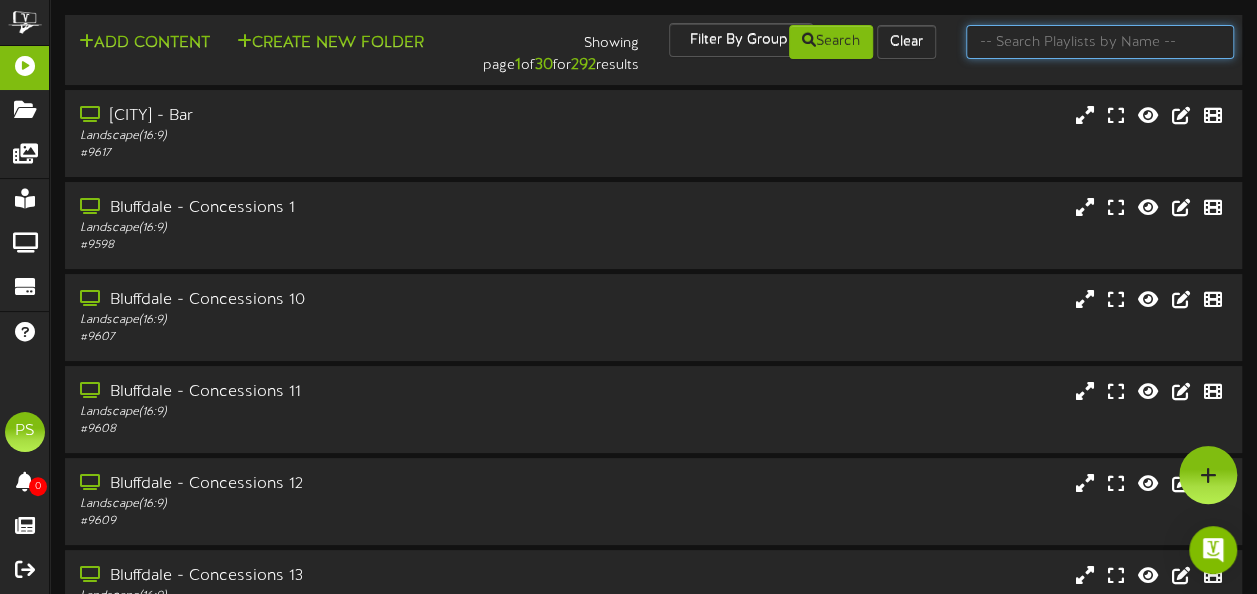 click at bounding box center [1100, 42] 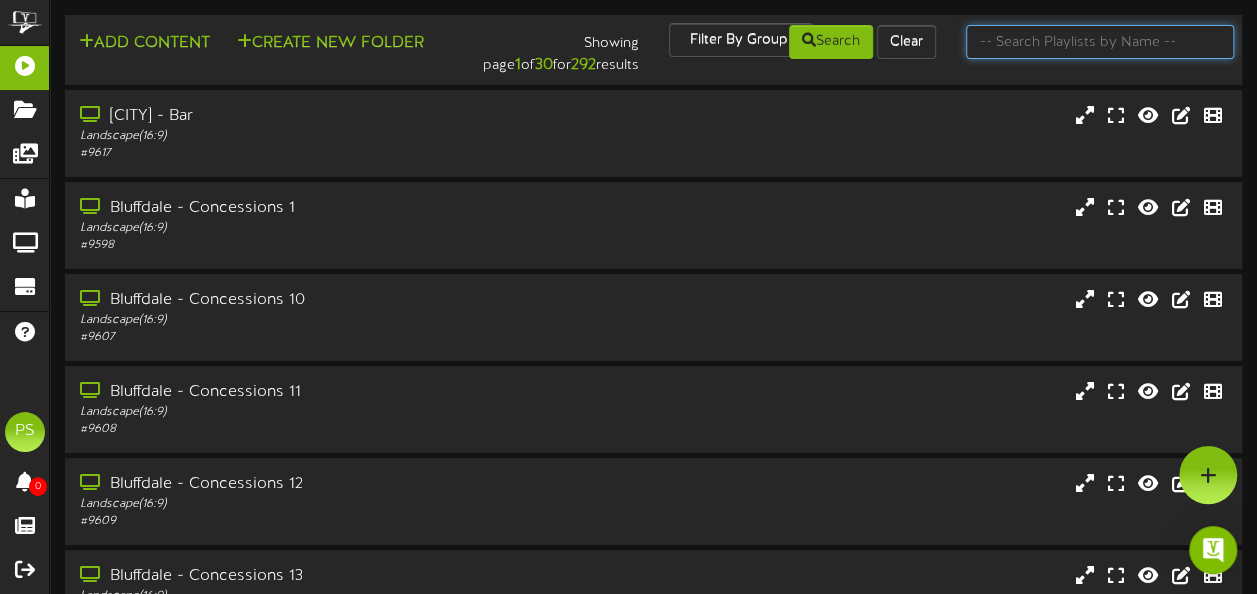 type on "q" 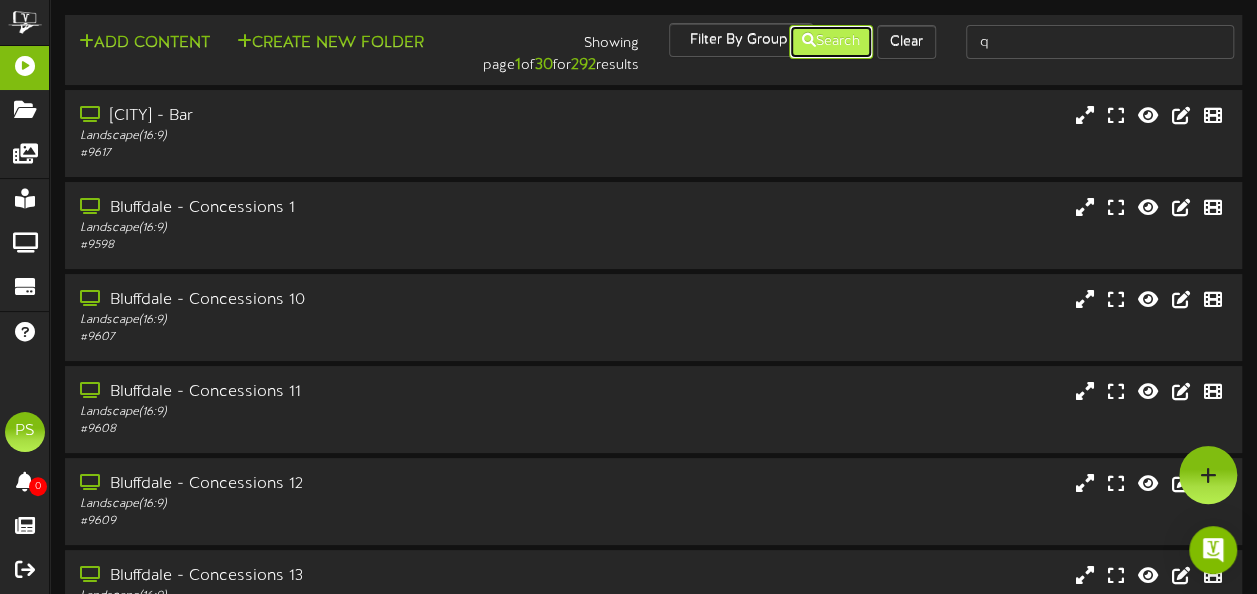 click on "Search" at bounding box center [831, 42] 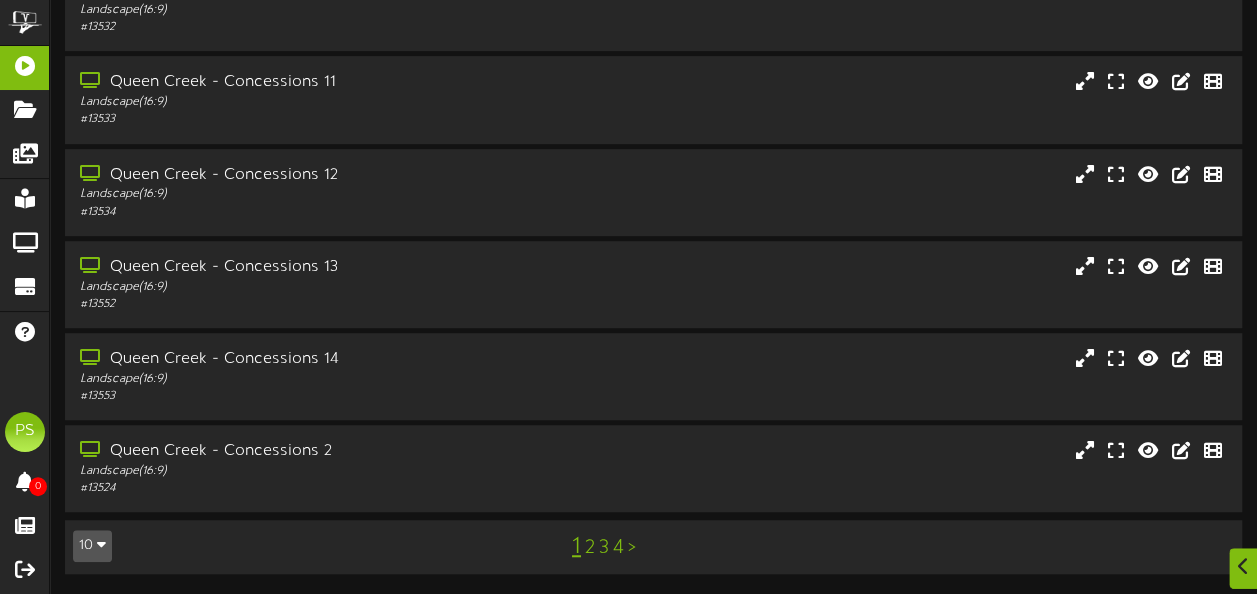scroll, scrollTop: 486, scrollLeft: 0, axis: vertical 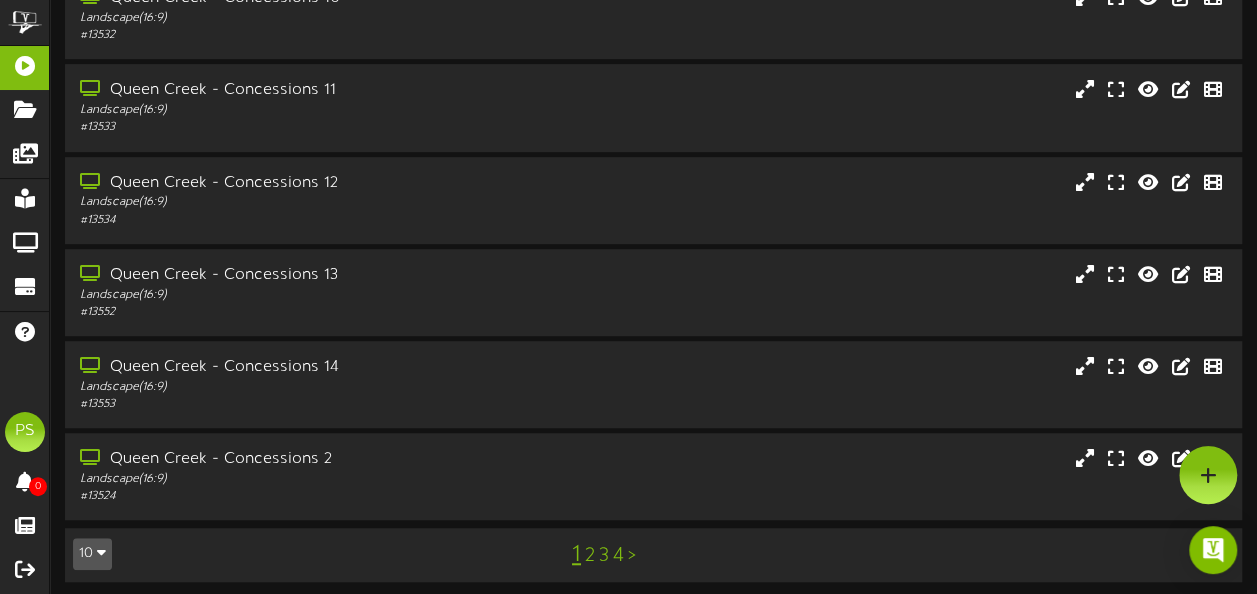 click on "10" at bounding box center [92, 554] 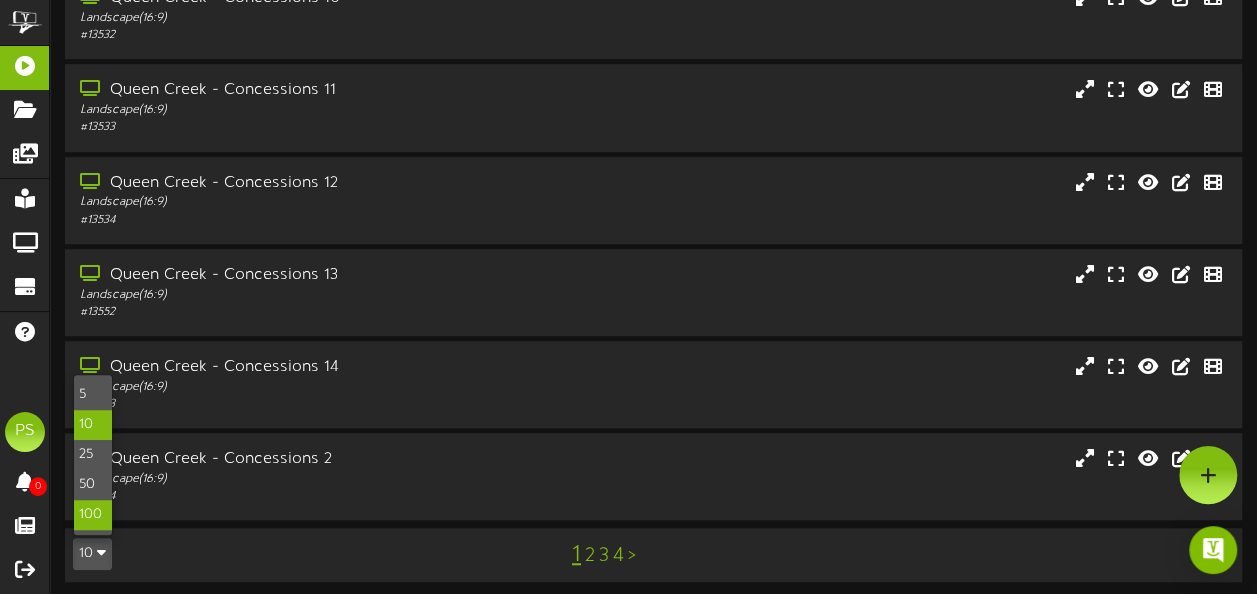 click on "100" at bounding box center (93, 515) 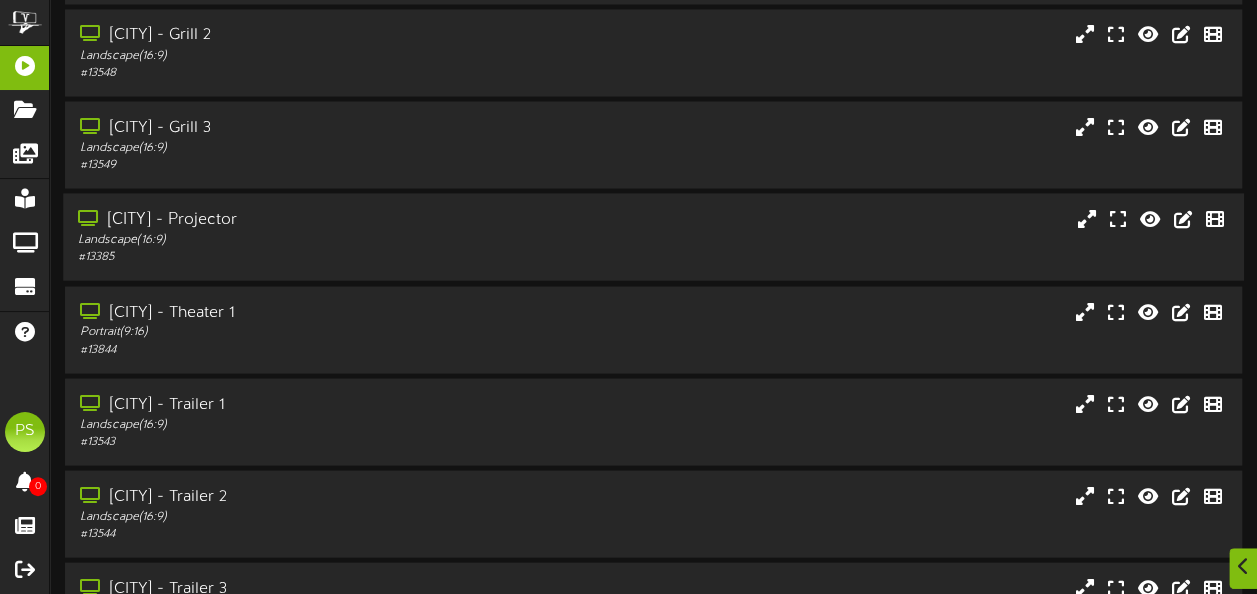 scroll, scrollTop: 1870, scrollLeft: 0, axis: vertical 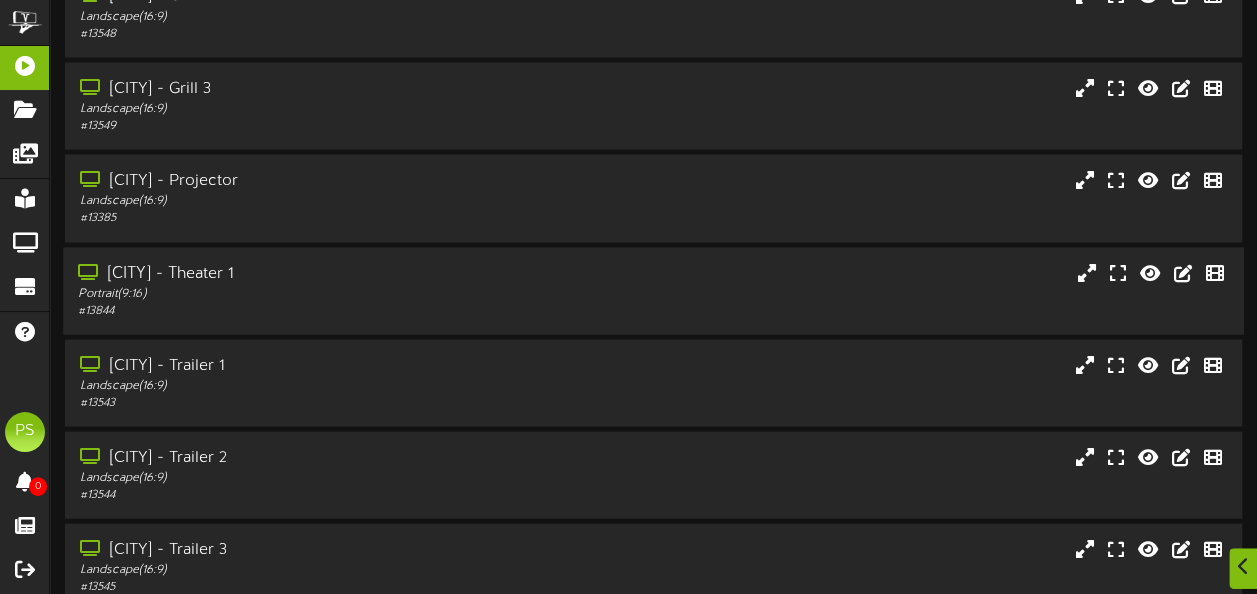 click on "Queen Creek - Theater 1" at bounding box center [309, 273] 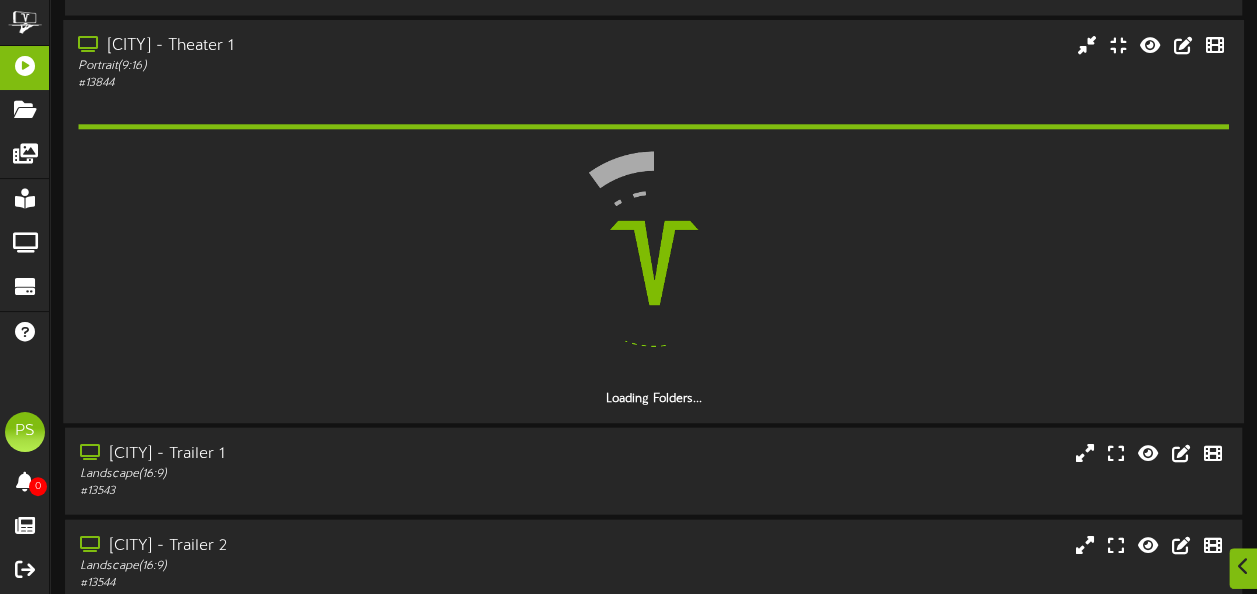 scroll, scrollTop: 2099, scrollLeft: 0, axis: vertical 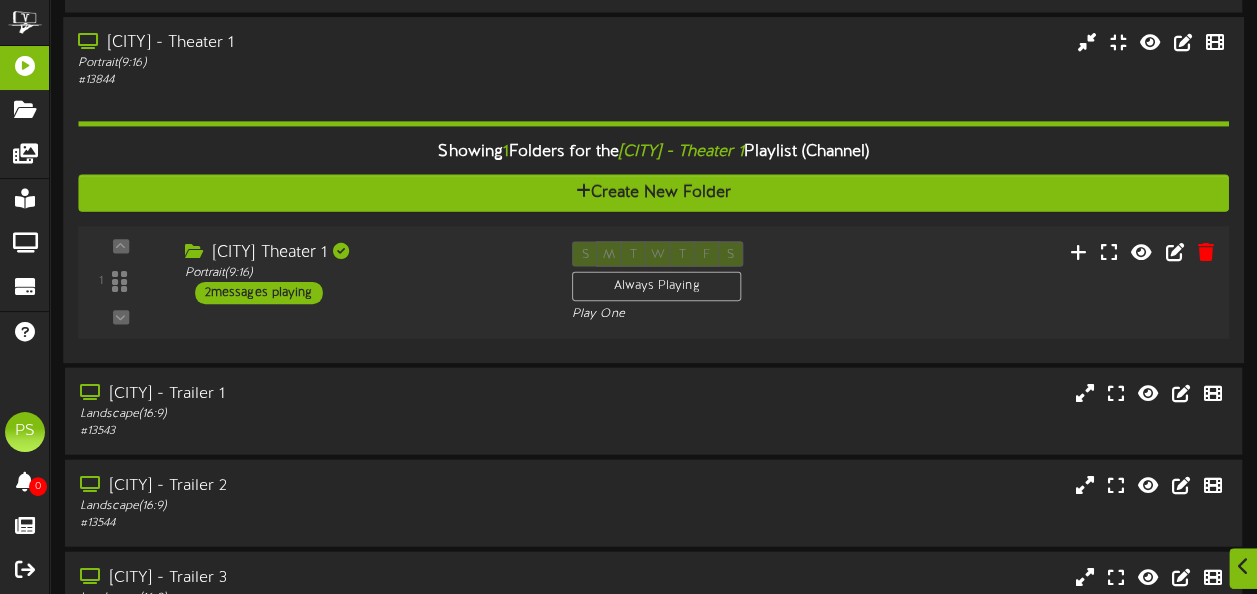 click on "Queen Creek Theater 1
Portrait  ( 9:16 )
2  messages playing" at bounding box center (362, 272) 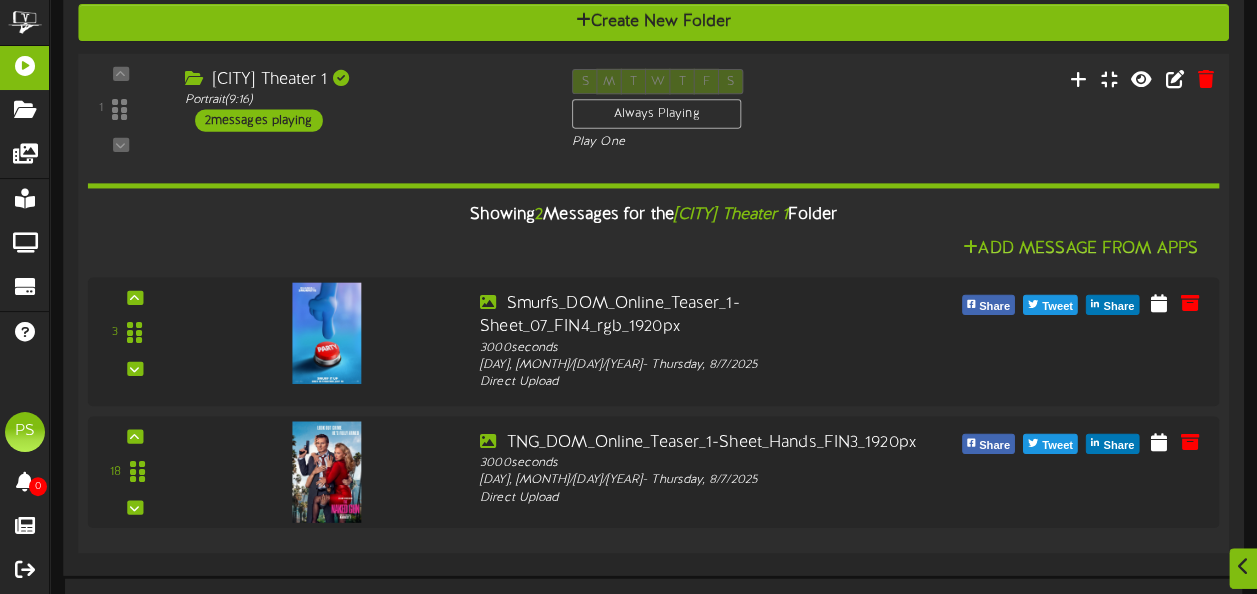 scroll, scrollTop: 2273, scrollLeft: 0, axis: vertical 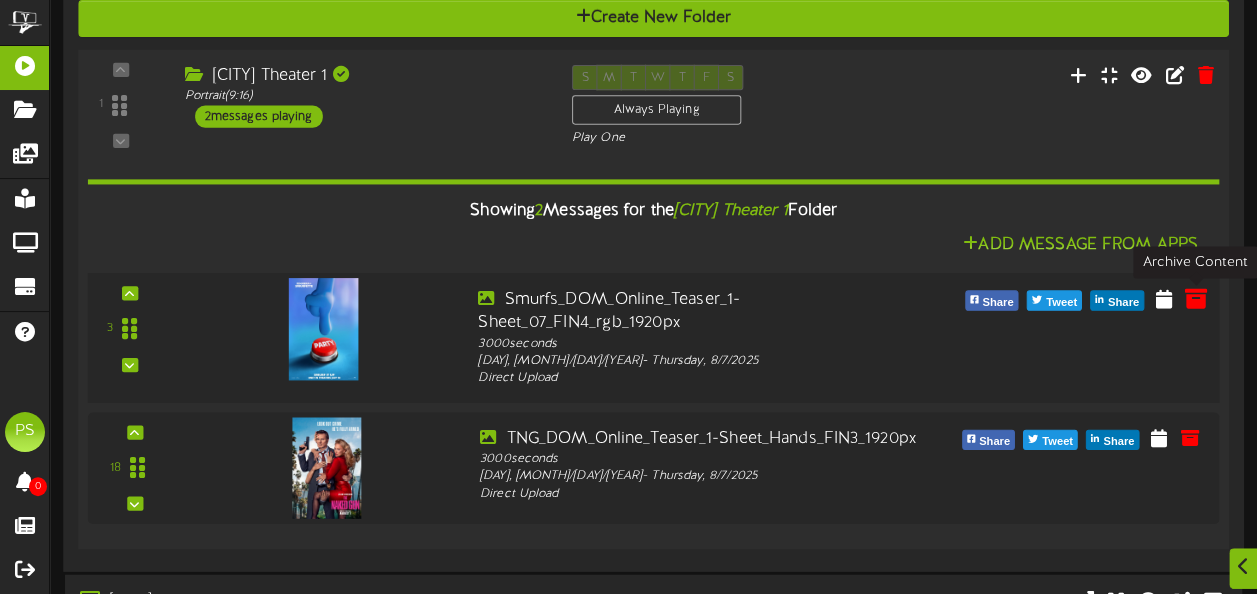 click at bounding box center (1195, 298) 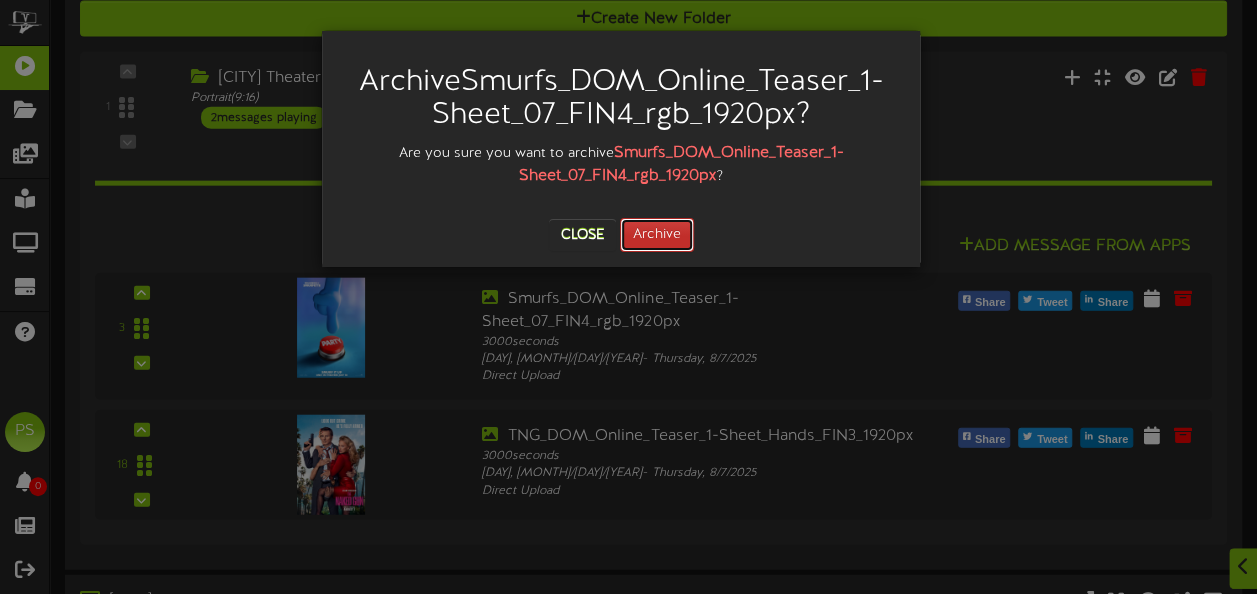 click on "Archive" at bounding box center [657, 235] 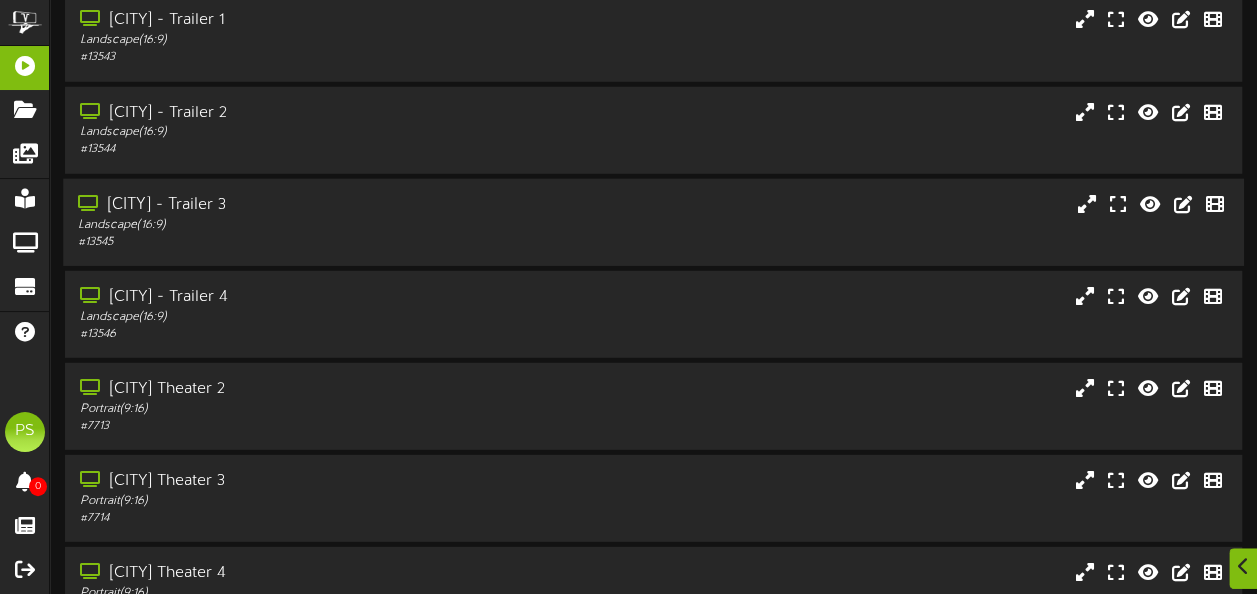 scroll, scrollTop: 2735, scrollLeft: 0, axis: vertical 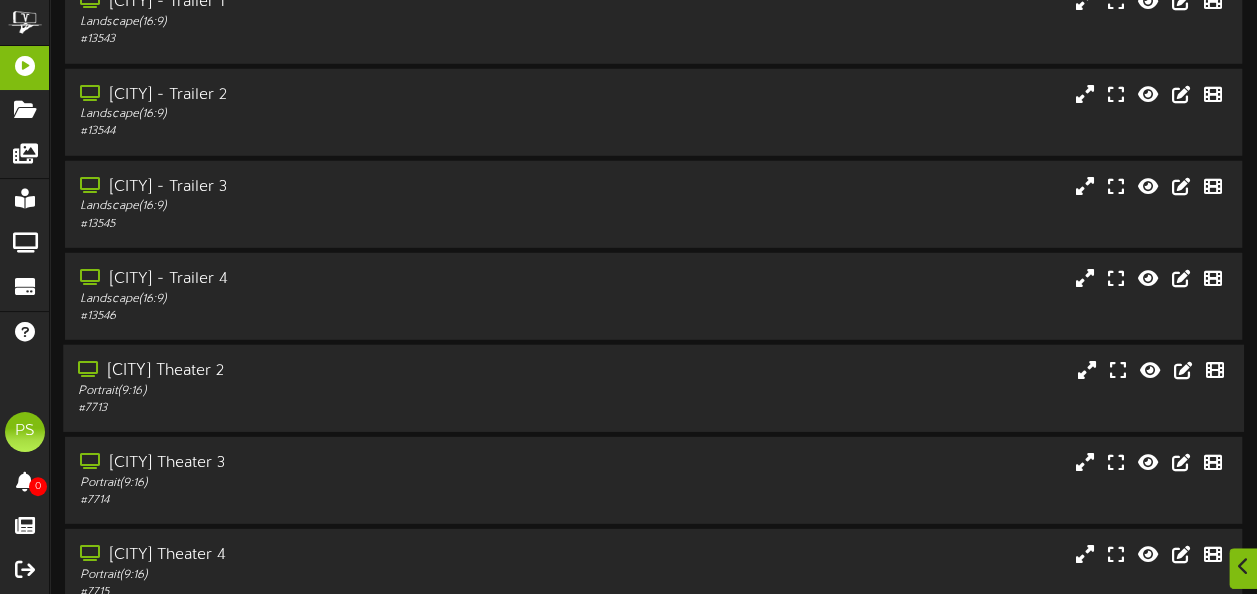 click on "Queen Creek Theater 2
Portrait  ( 9:16 )
# 7713" at bounding box center [653, 388] 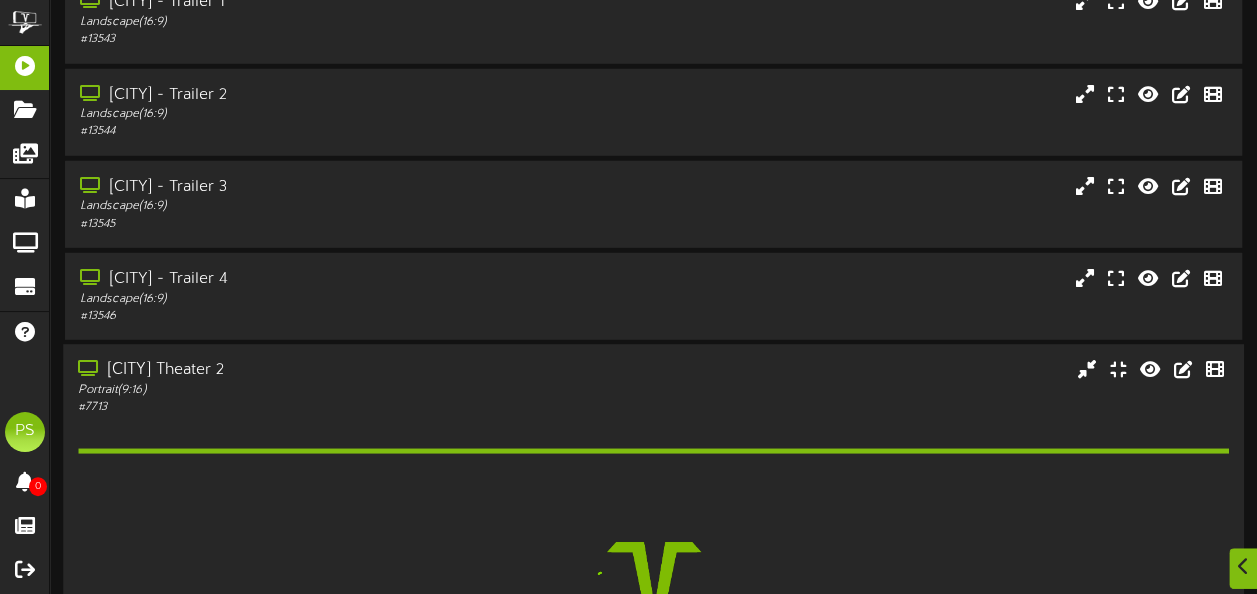 scroll, scrollTop: 2981, scrollLeft: 0, axis: vertical 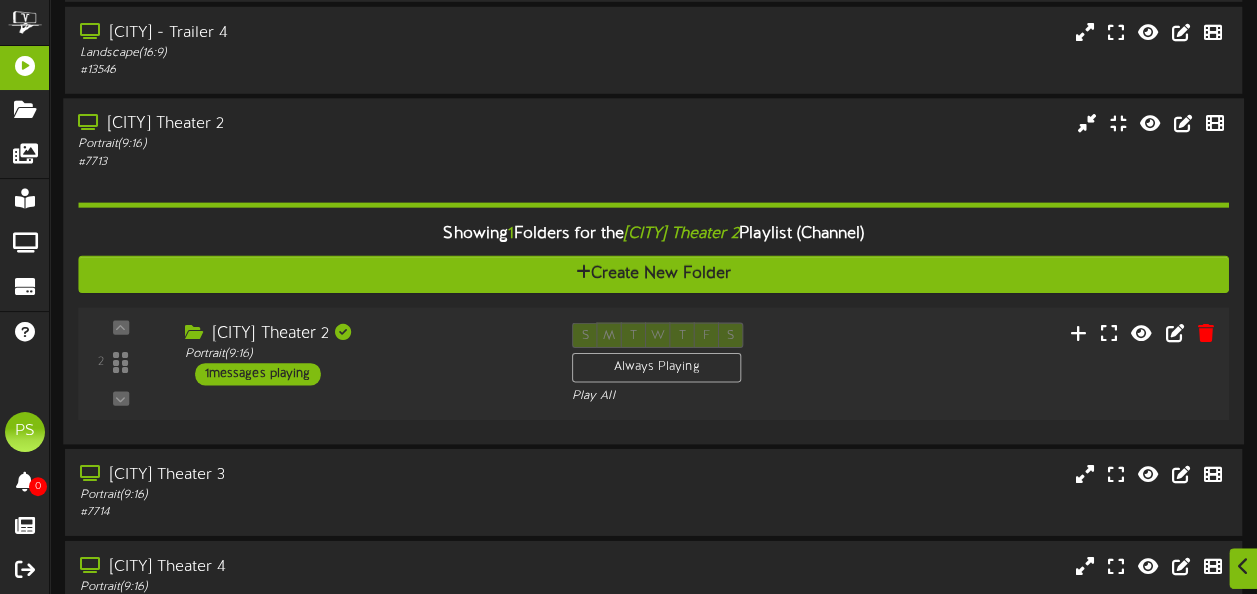 click on "S
M
T
W
T
F
S
Always Playing
Play All" at bounding box center (702, 363) 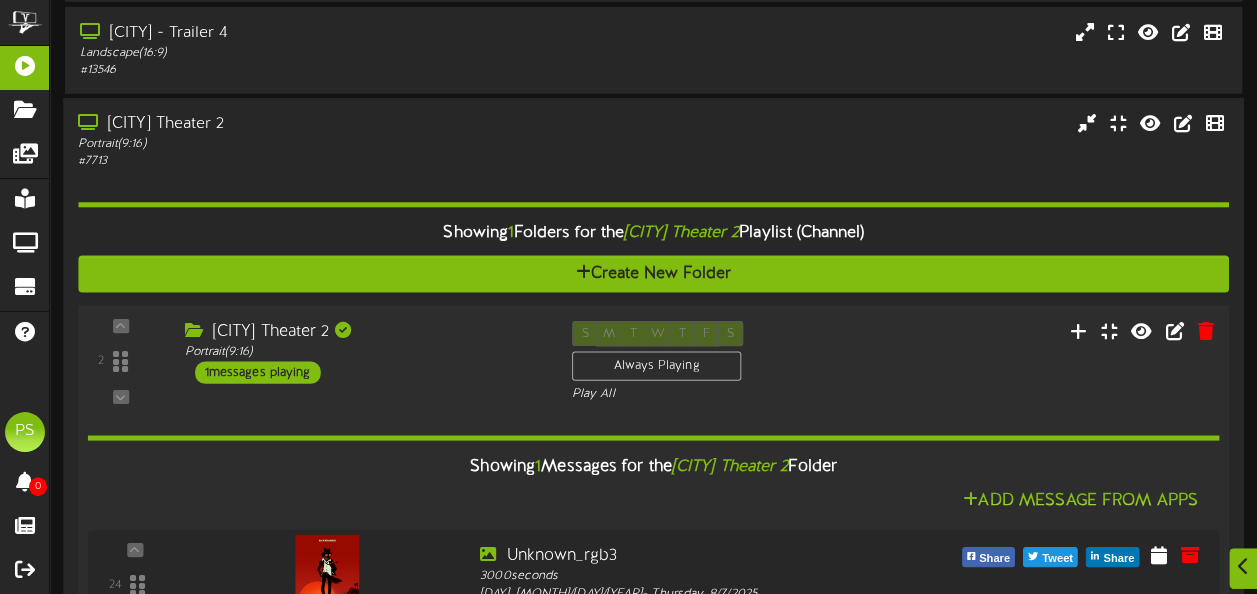 scroll, scrollTop: 3171, scrollLeft: 0, axis: vertical 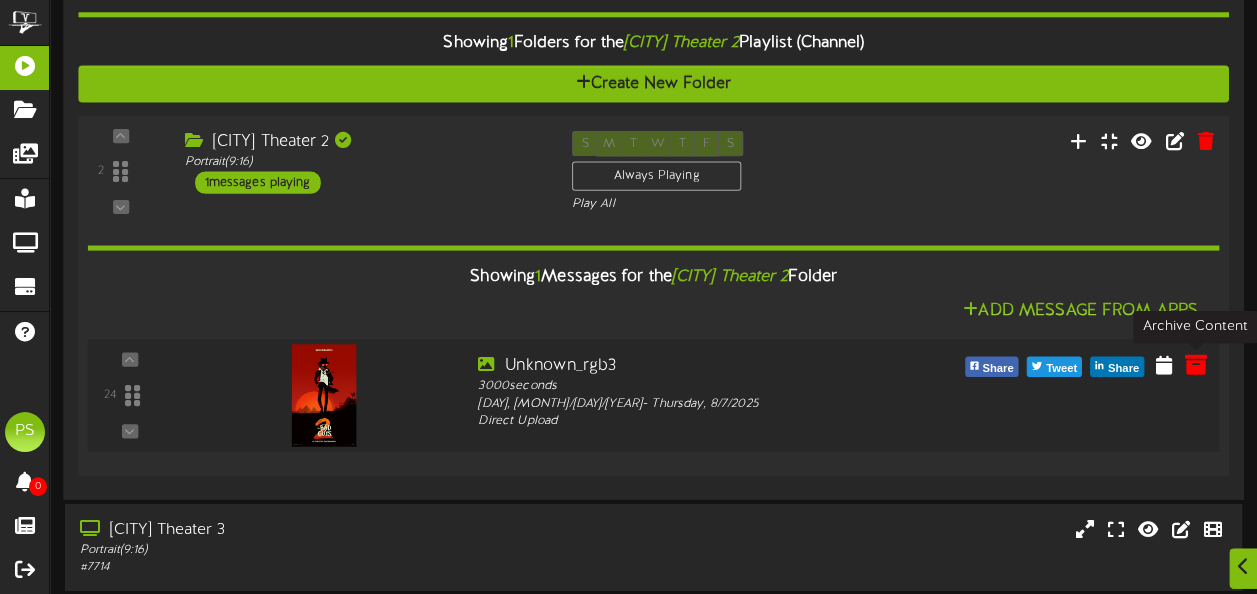 click at bounding box center (1195, 364) 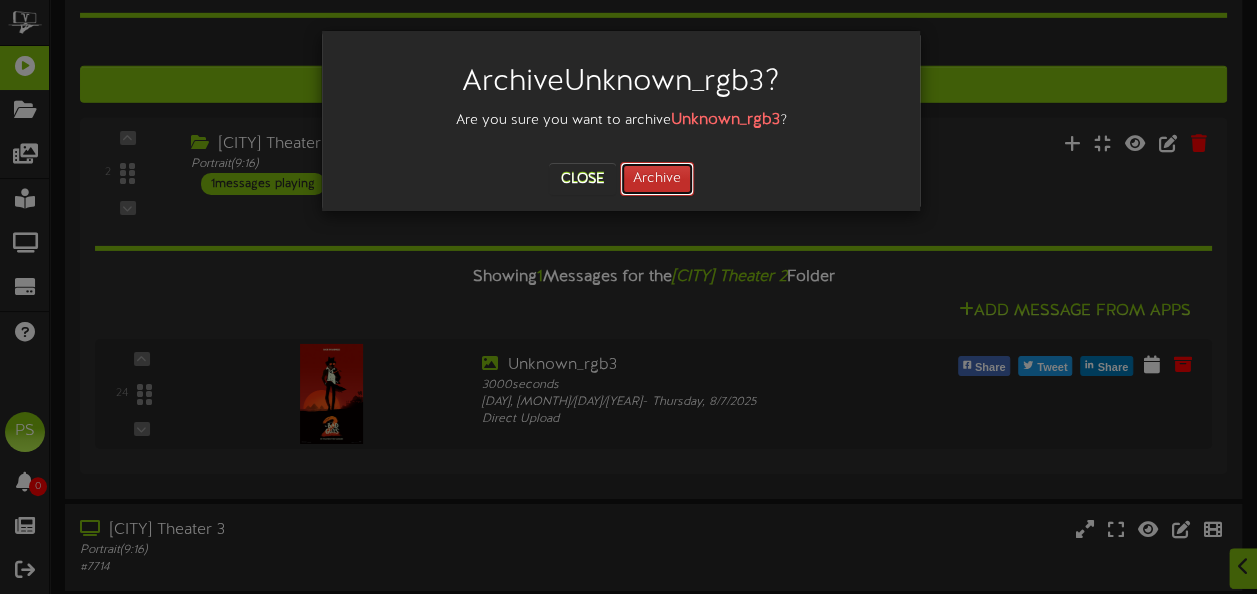 click on "Archive" at bounding box center (657, 179) 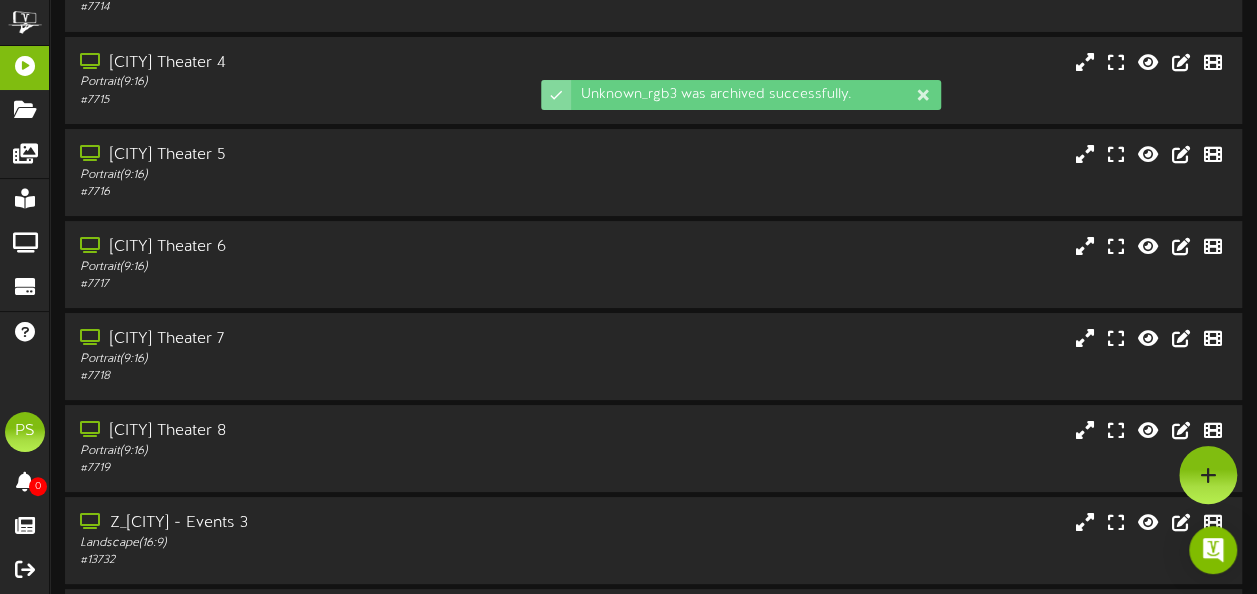 scroll, scrollTop: 3606, scrollLeft: 0, axis: vertical 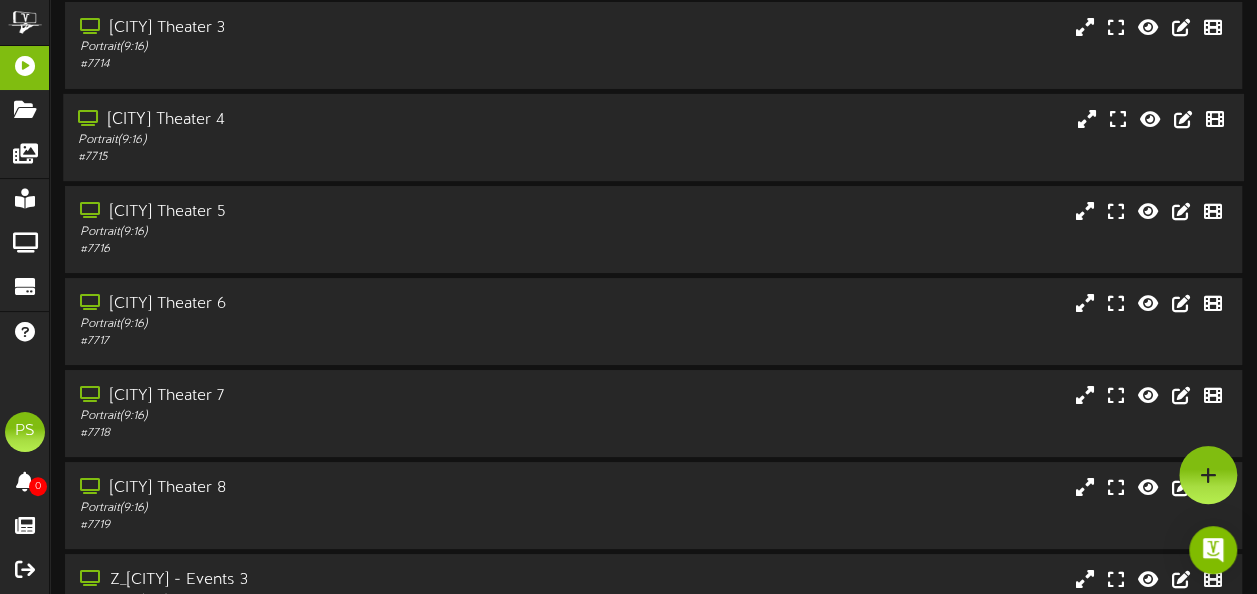 click on "Portrait  ( 9:16 )" at bounding box center (309, 139) 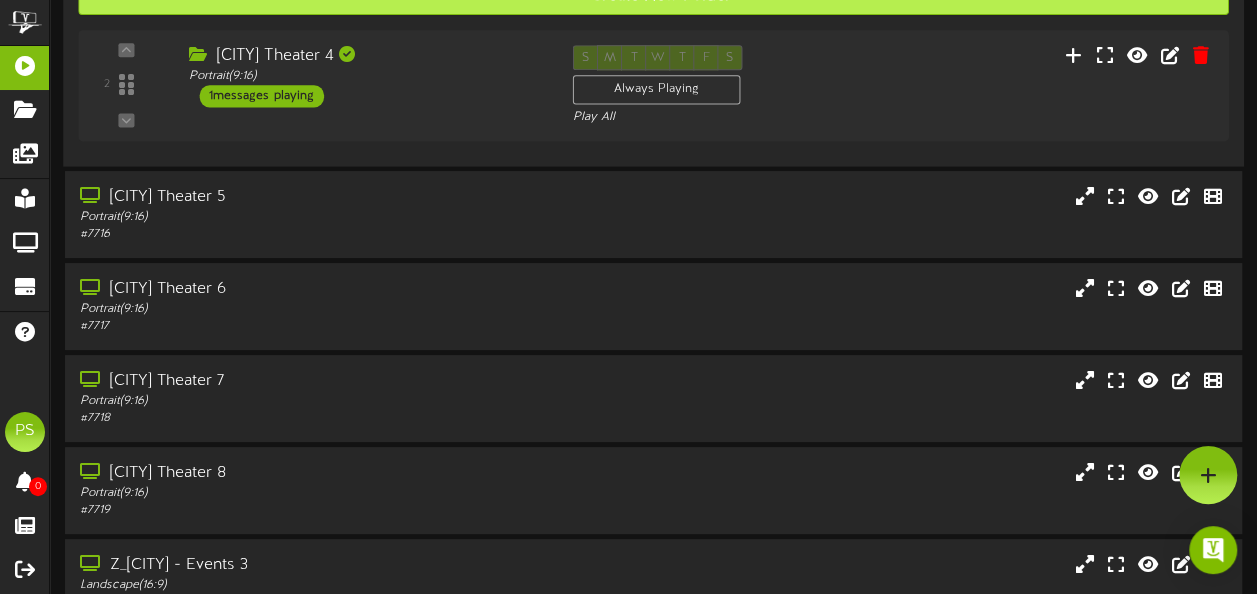 scroll, scrollTop: 3836, scrollLeft: 0, axis: vertical 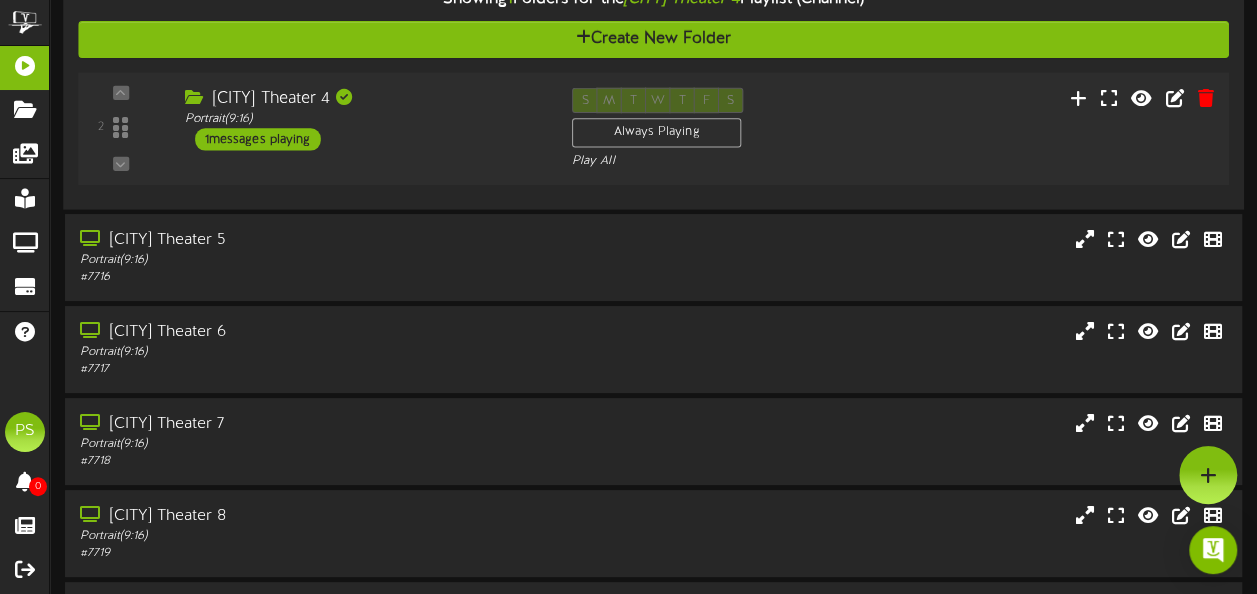 click on "Queen Creek Theater 4
Portrait  ( 9:16 )
1  messages playing" at bounding box center [362, 118] 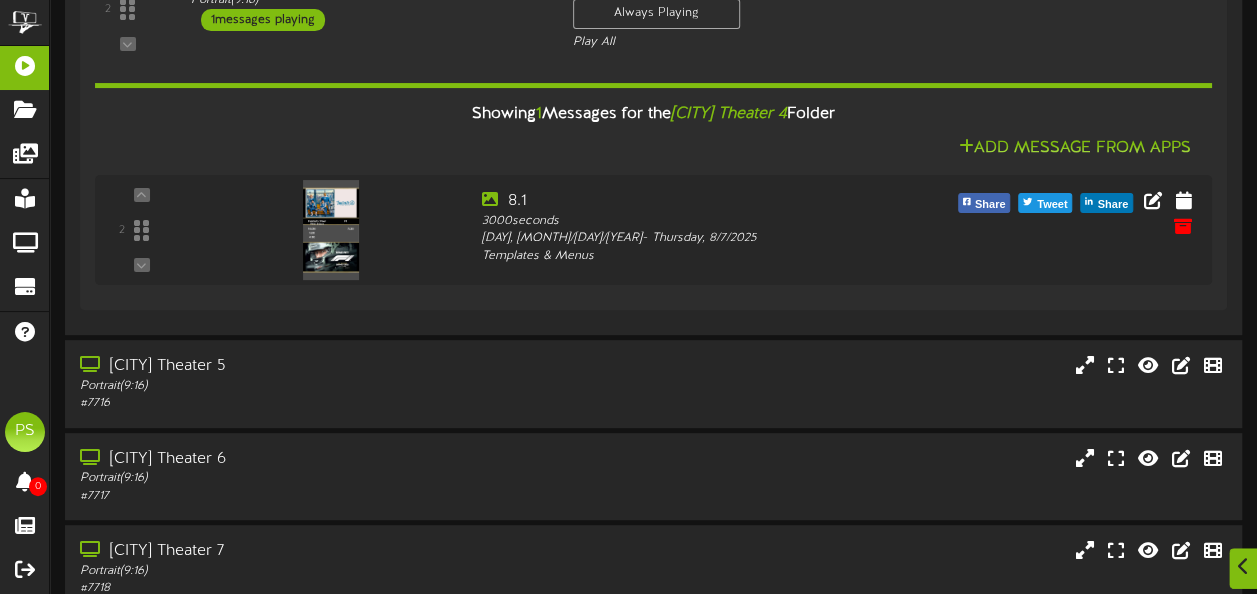scroll, scrollTop: 3954, scrollLeft: 0, axis: vertical 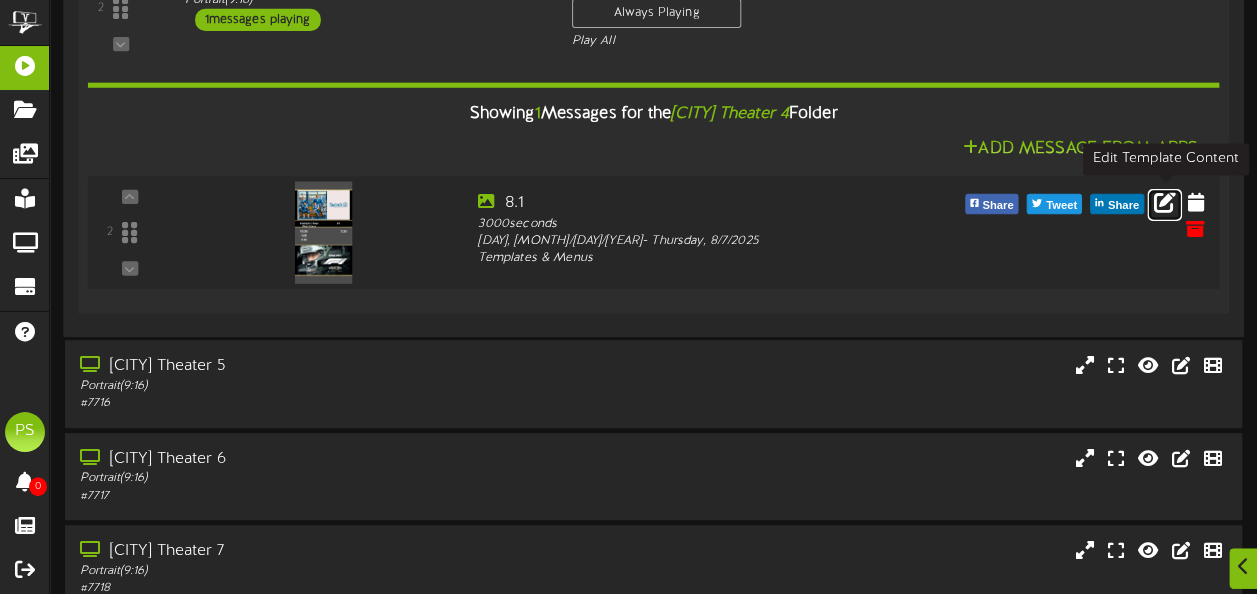 click at bounding box center [1165, 201] 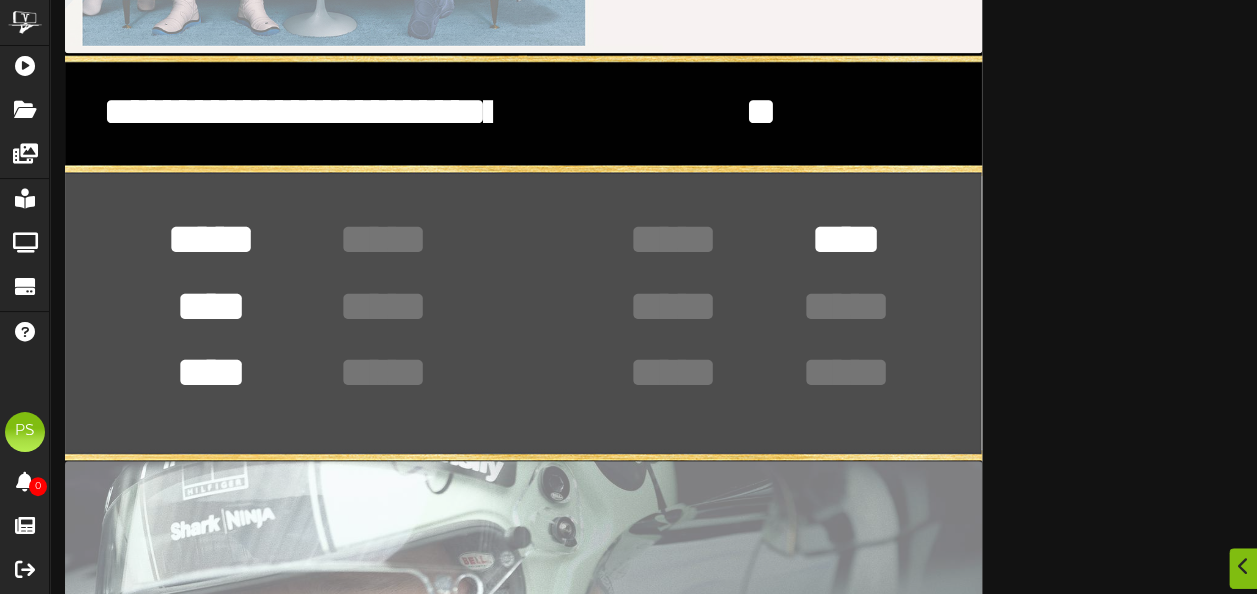 scroll, scrollTop: 598, scrollLeft: 0, axis: vertical 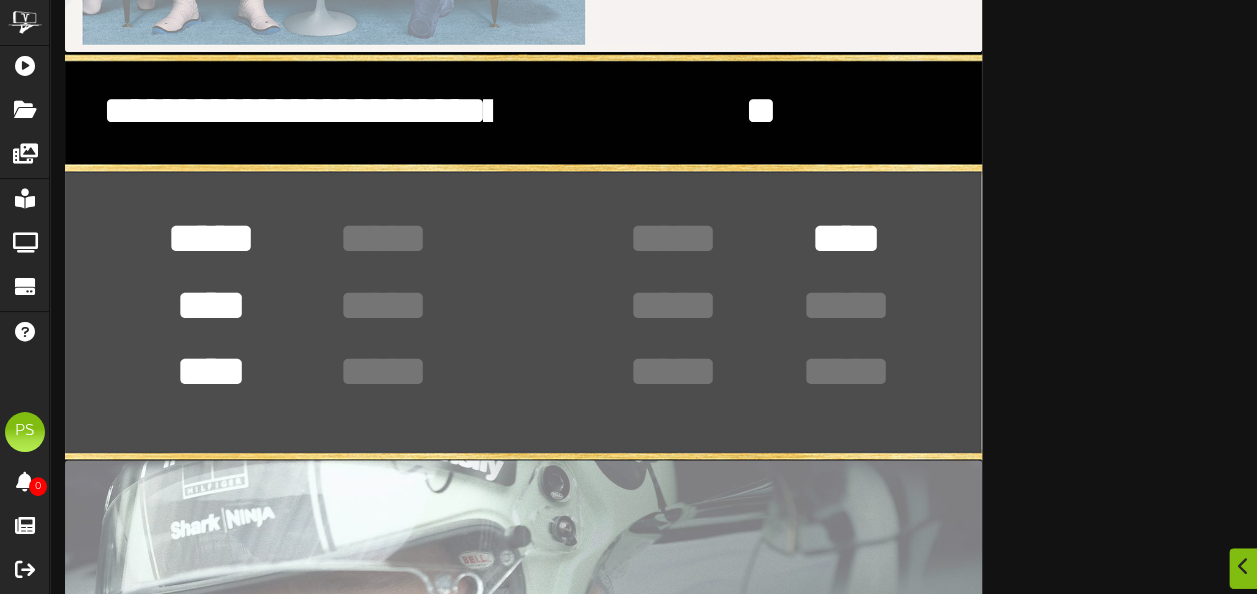 click on "*****" at bounding box center (211, 237) 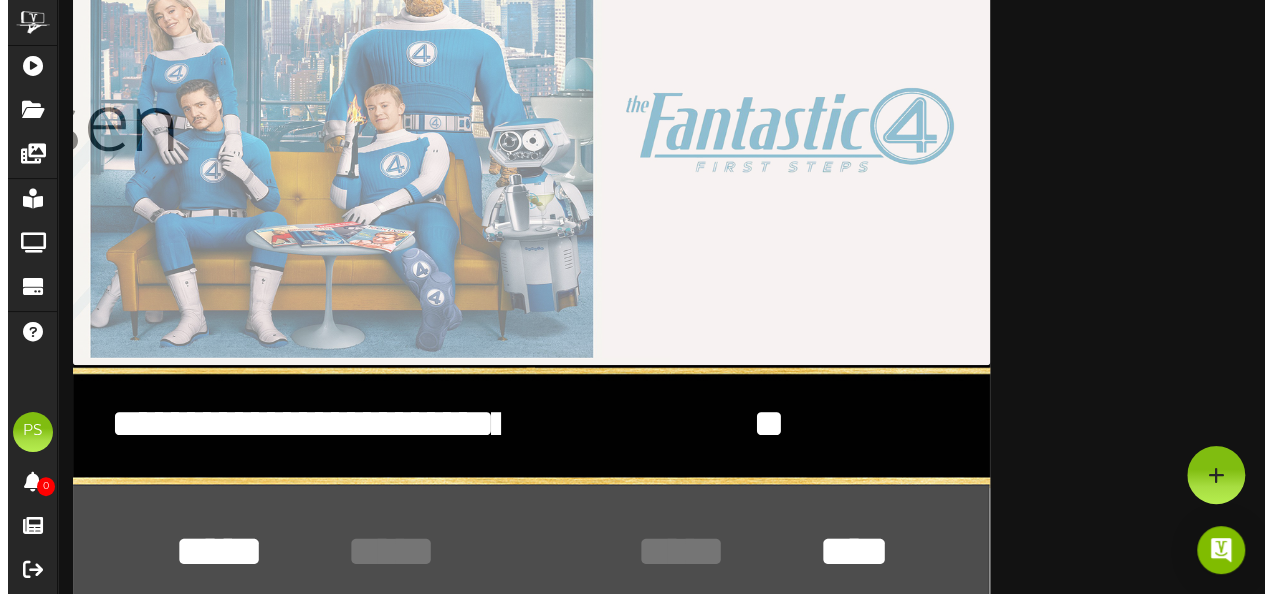 scroll, scrollTop: 0, scrollLeft: 0, axis: both 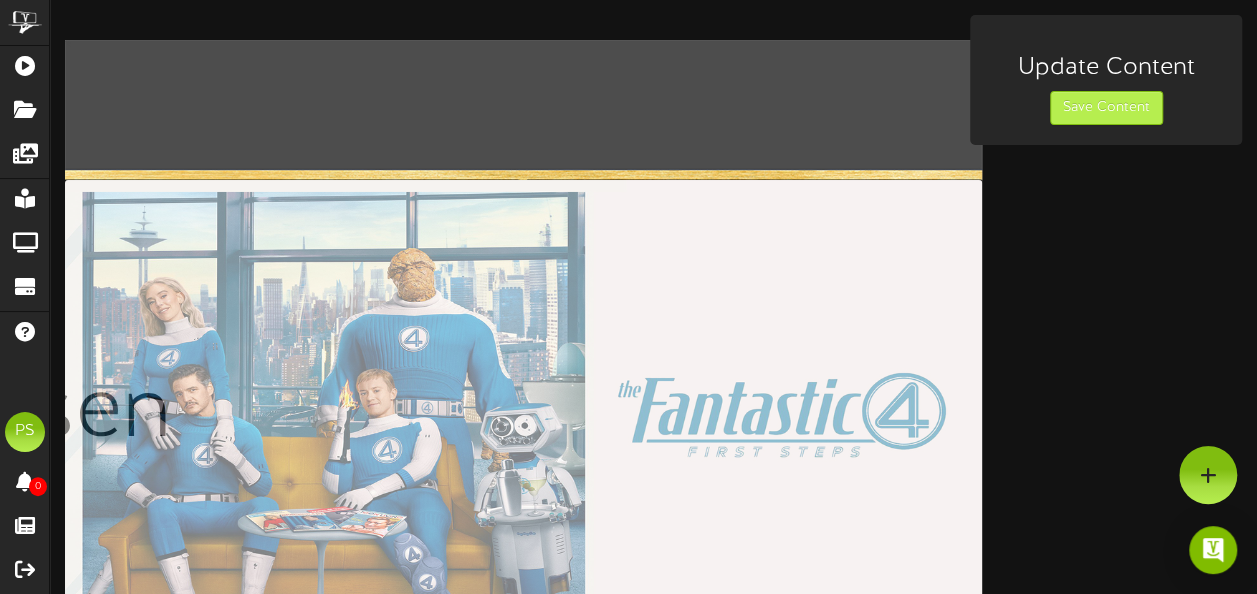 type on "****" 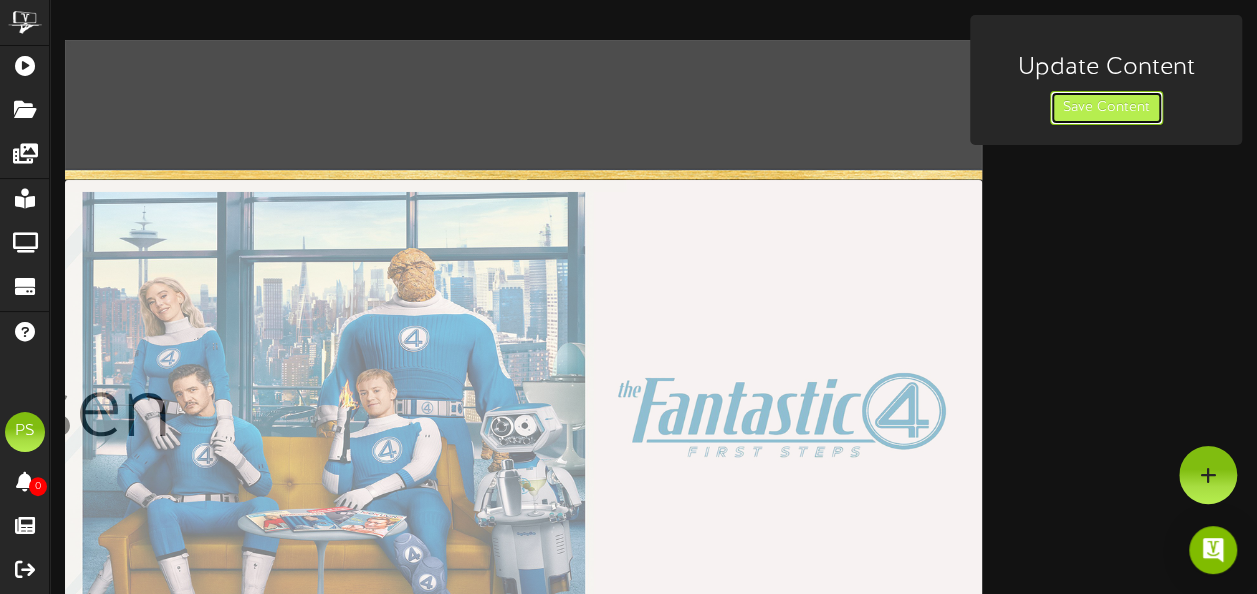 click on "Save Content" at bounding box center (1106, 108) 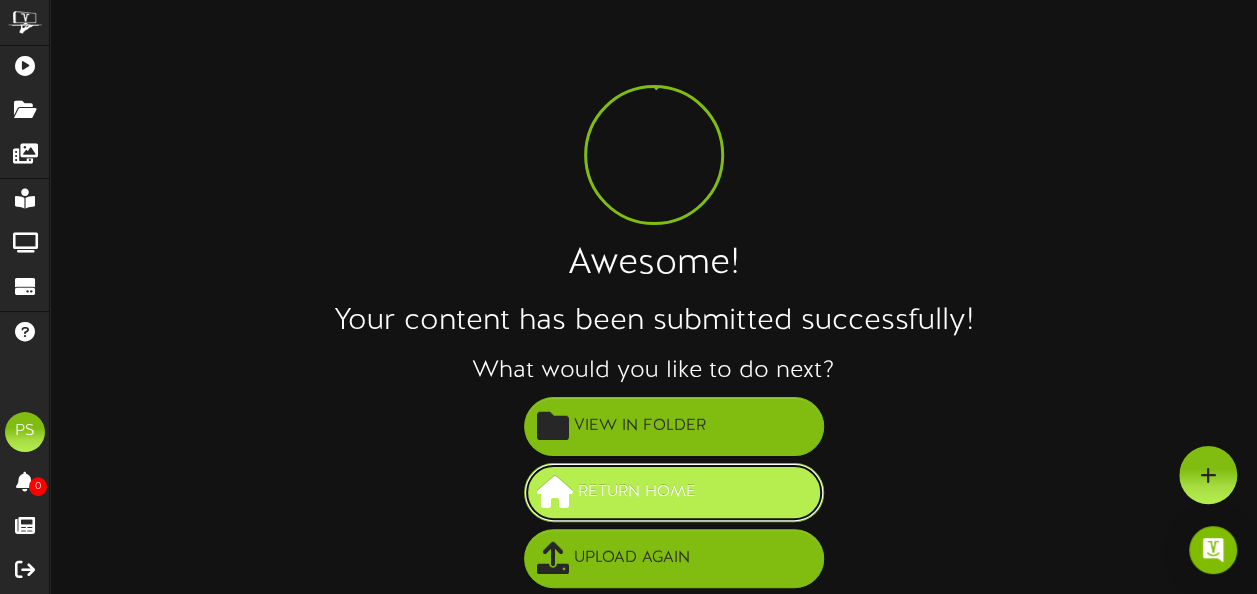 click on "Return Home" at bounding box center (674, 492) 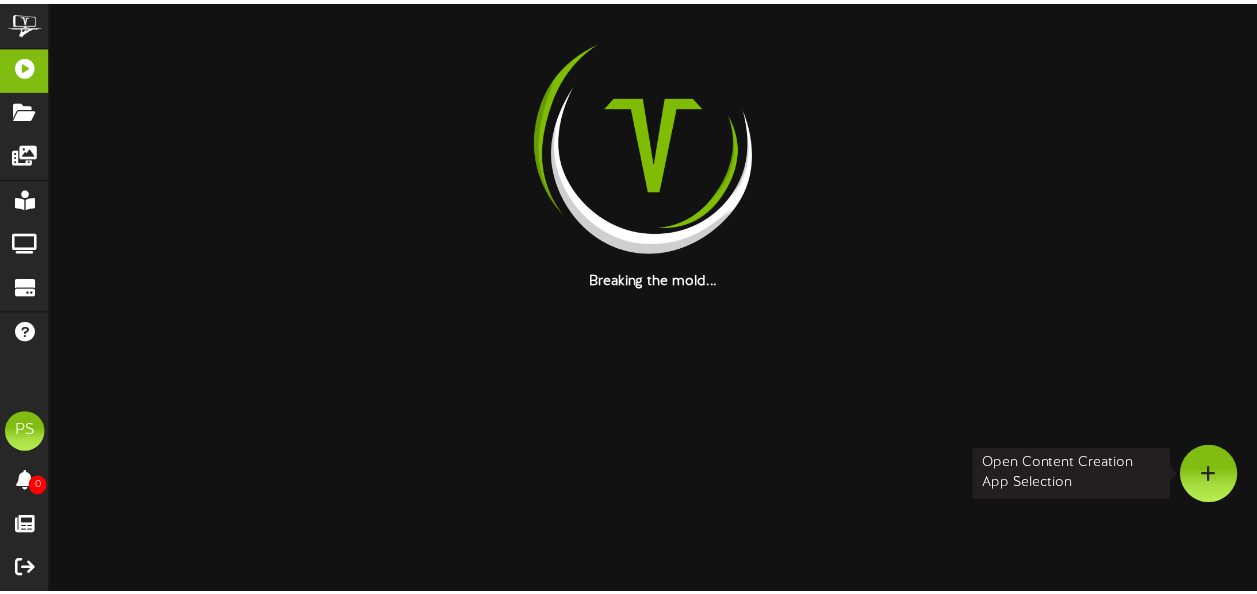 scroll, scrollTop: 0, scrollLeft: 0, axis: both 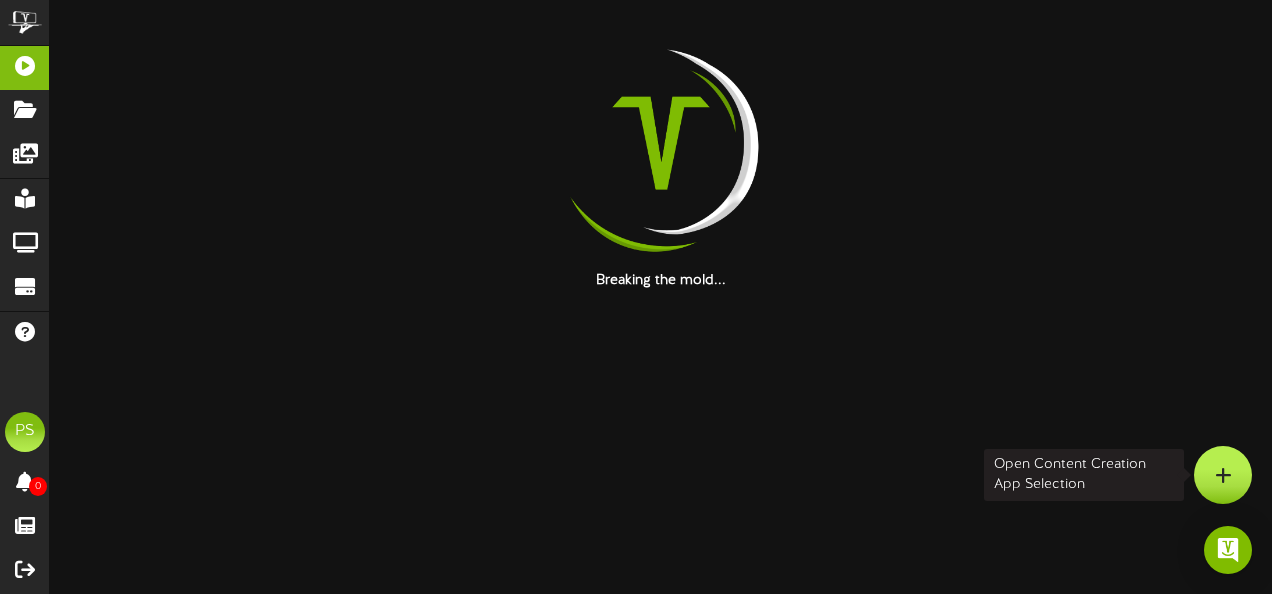 click at bounding box center [1223, 475] 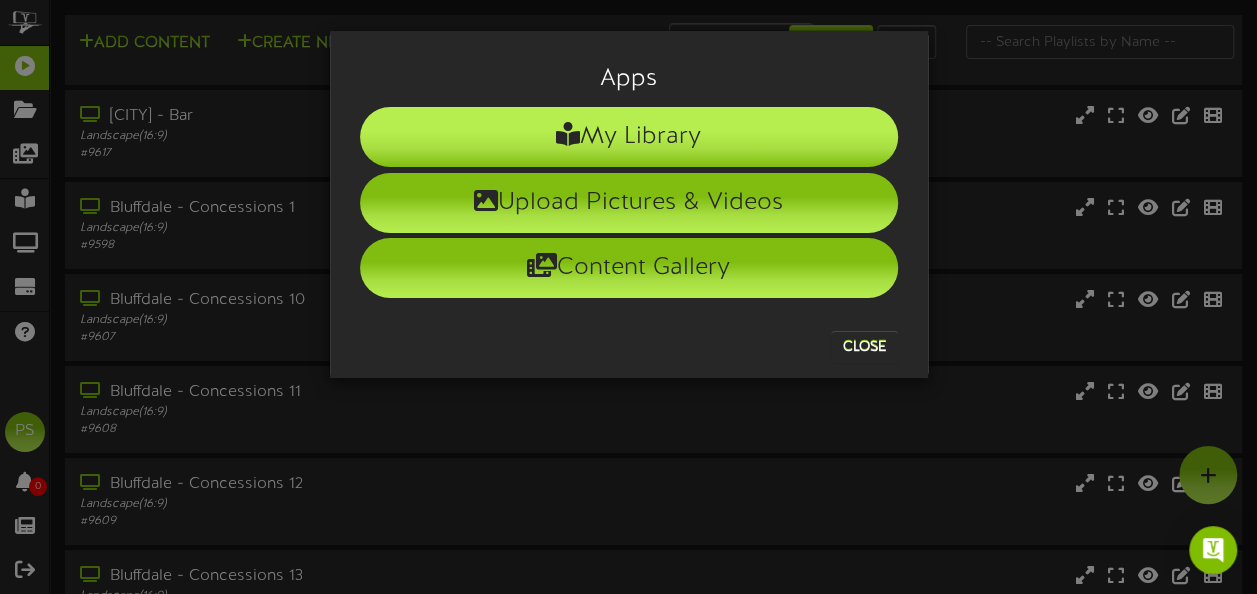 click on "My Library" at bounding box center [629, 137] 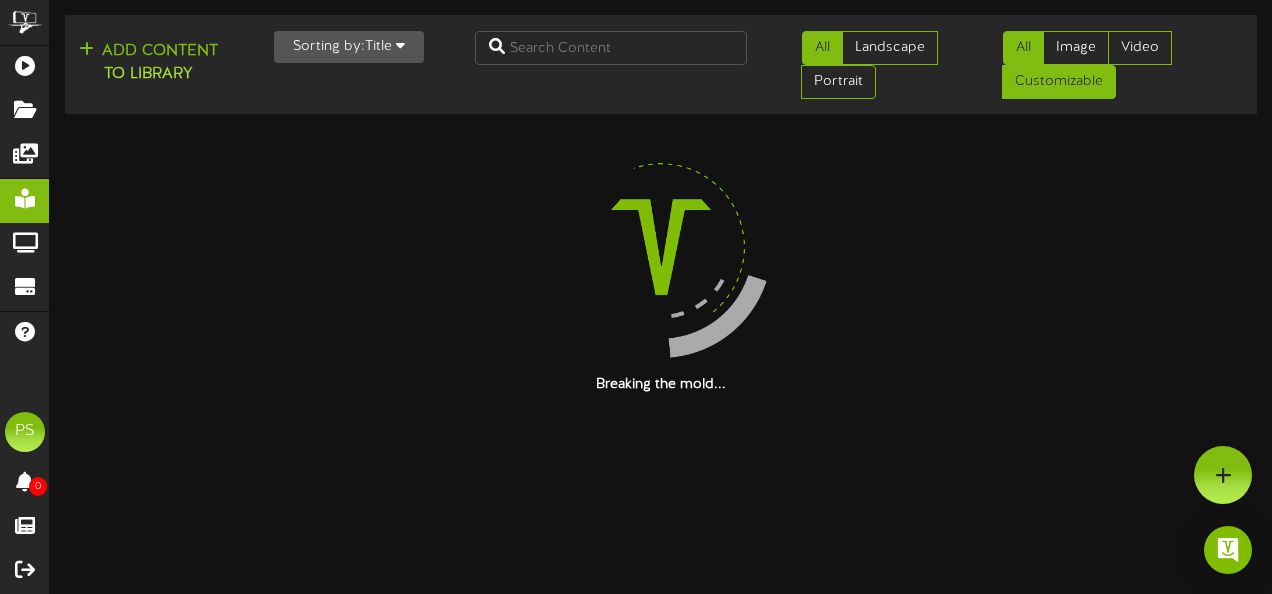 click on "Customizable" at bounding box center [1059, 82] 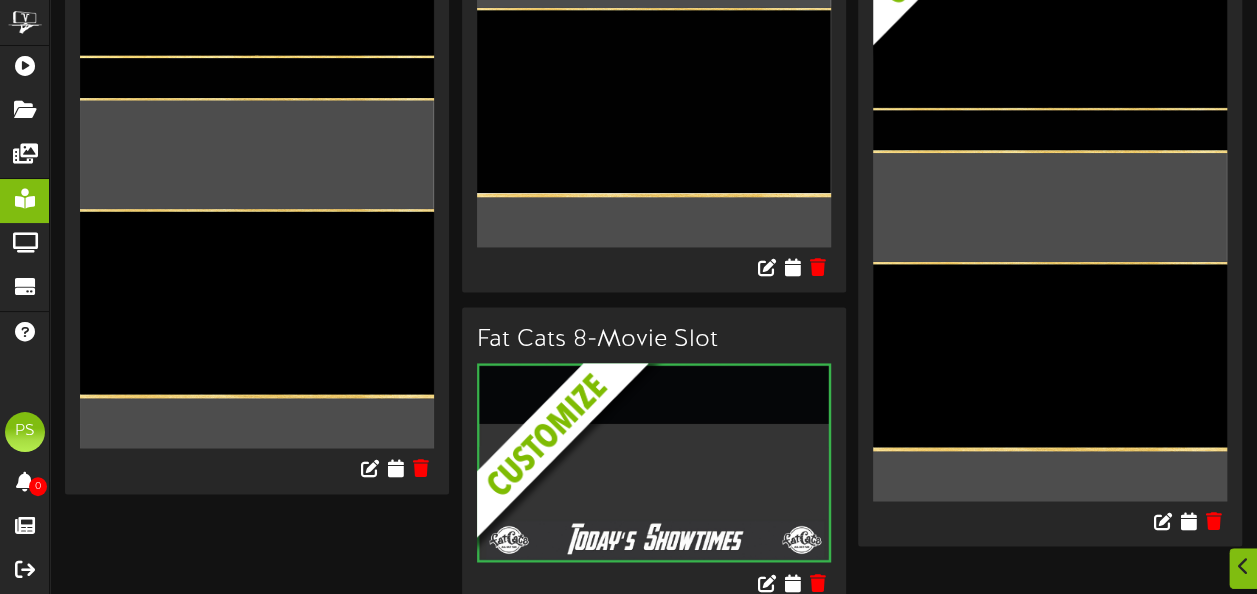 scroll, scrollTop: 1305, scrollLeft: 0, axis: vertical 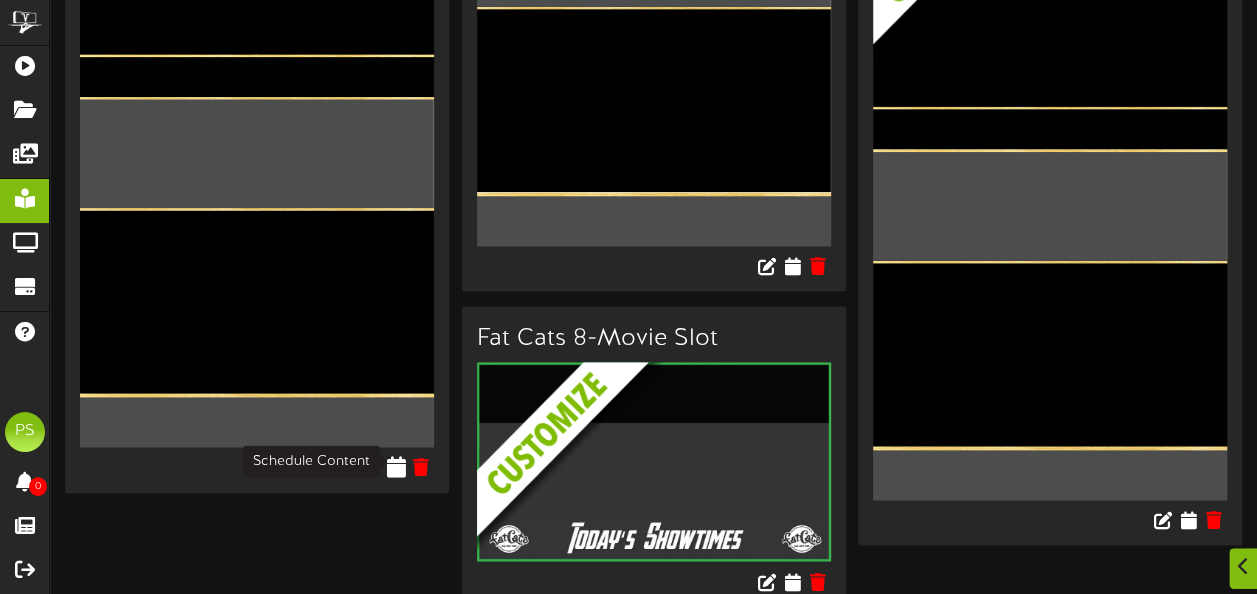 click at bounding box center (395, 467) 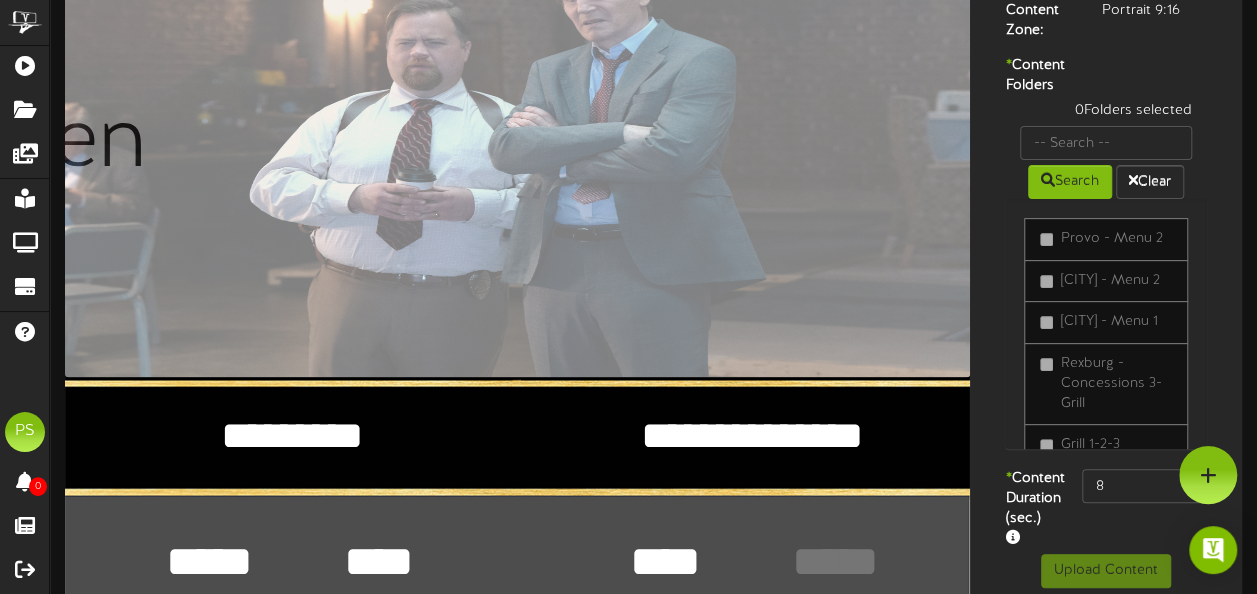 scroll, scrollTop: 1055, scrollLeft: 0, axis: vertical 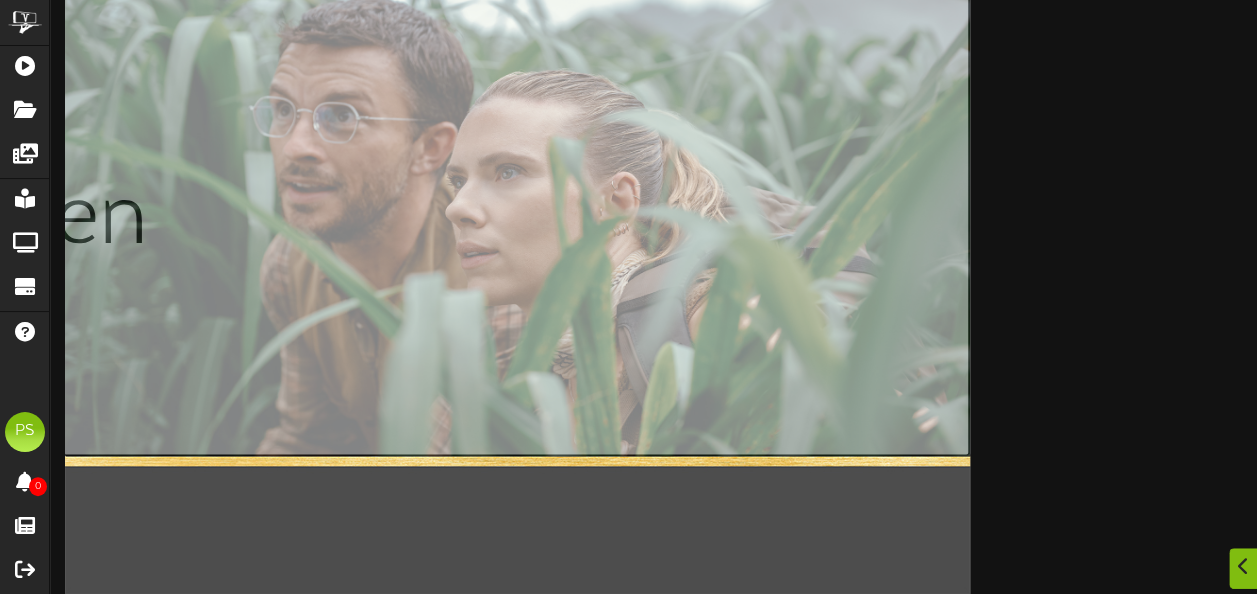 click at bounding box center (52, 222) 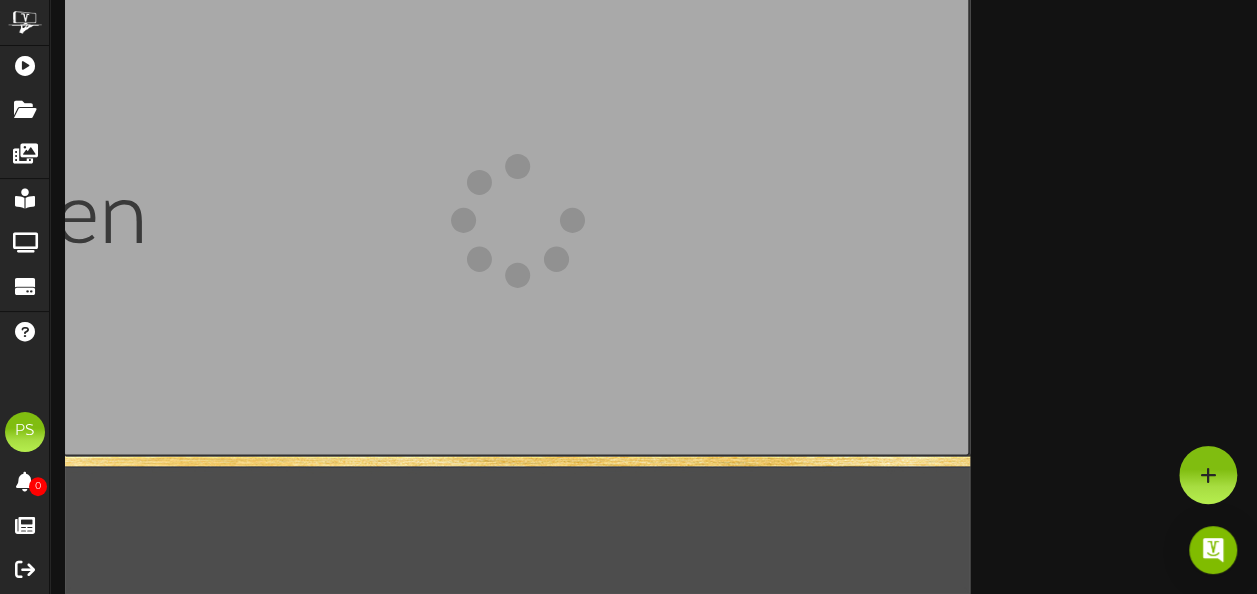 scroll, scrollTop: 139, scrollLeft: 0, axis: vertical 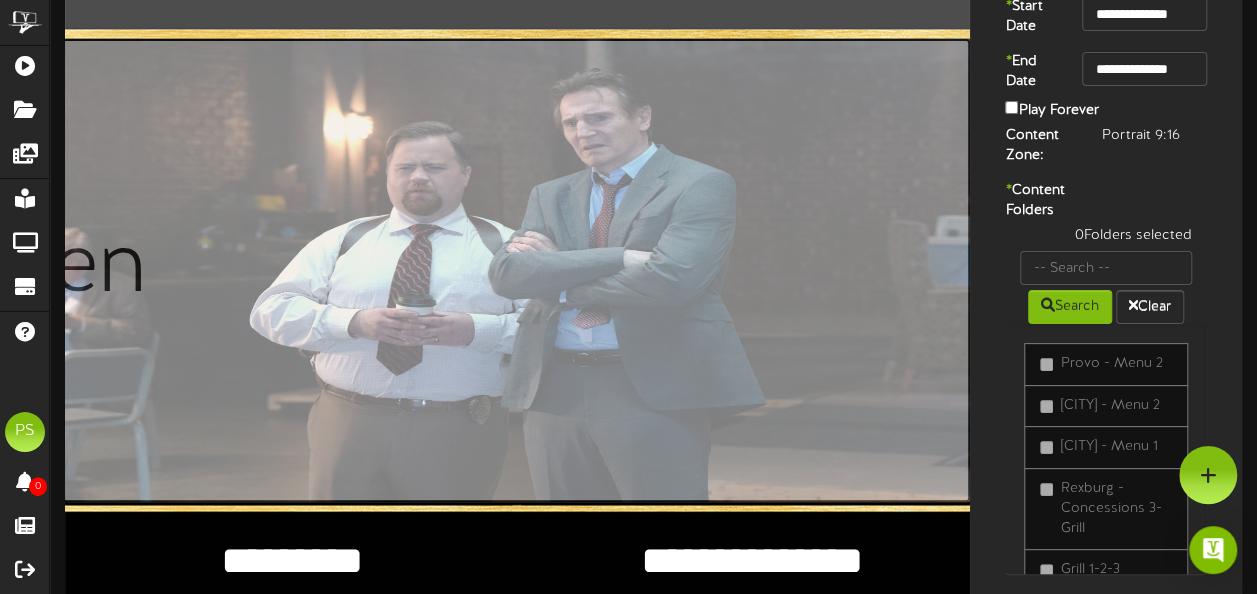 click at bounding box center [52, 270] 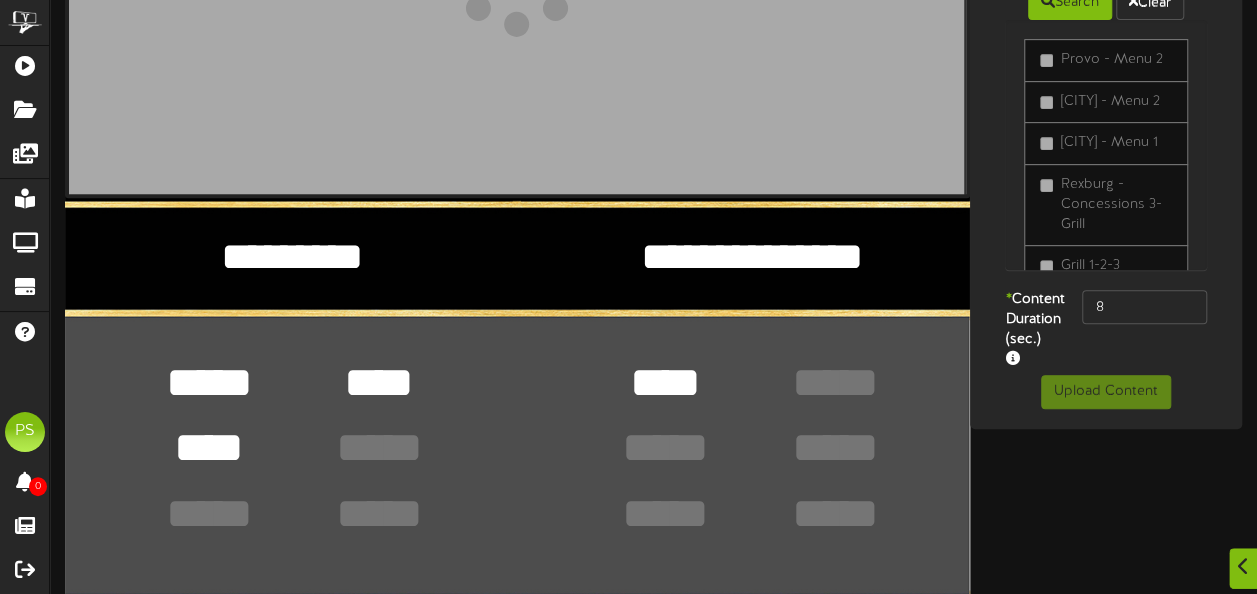 scroll, scrollTop: 457, scrollLeft: 0, axis: vertical 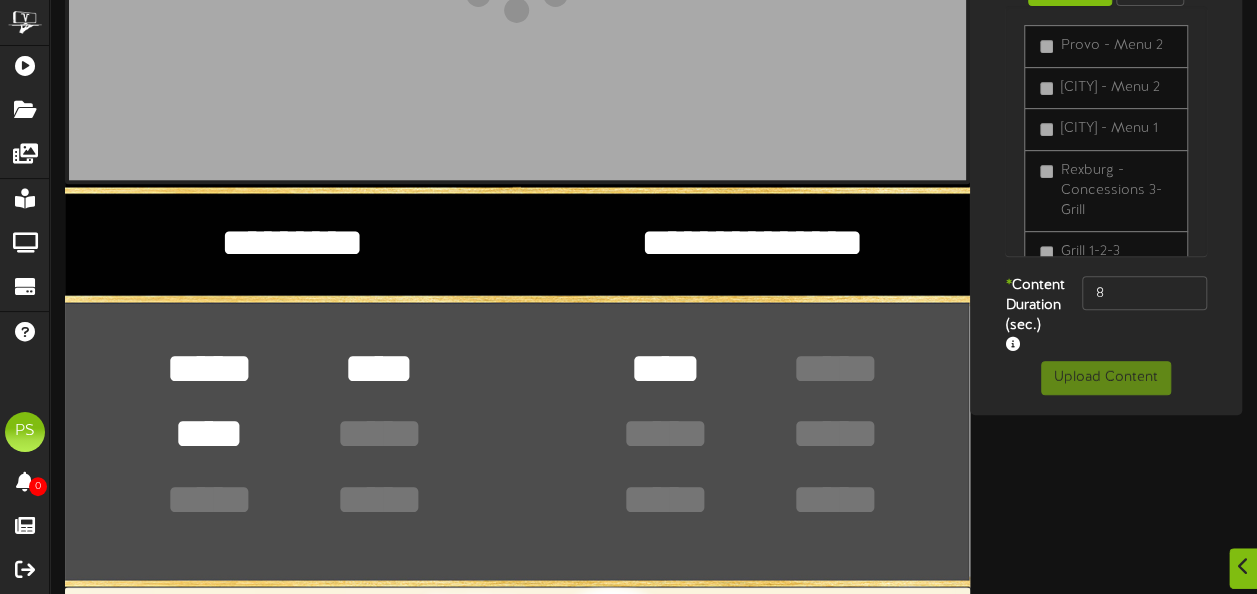 click on "*********" at bounding box center (292, 244) 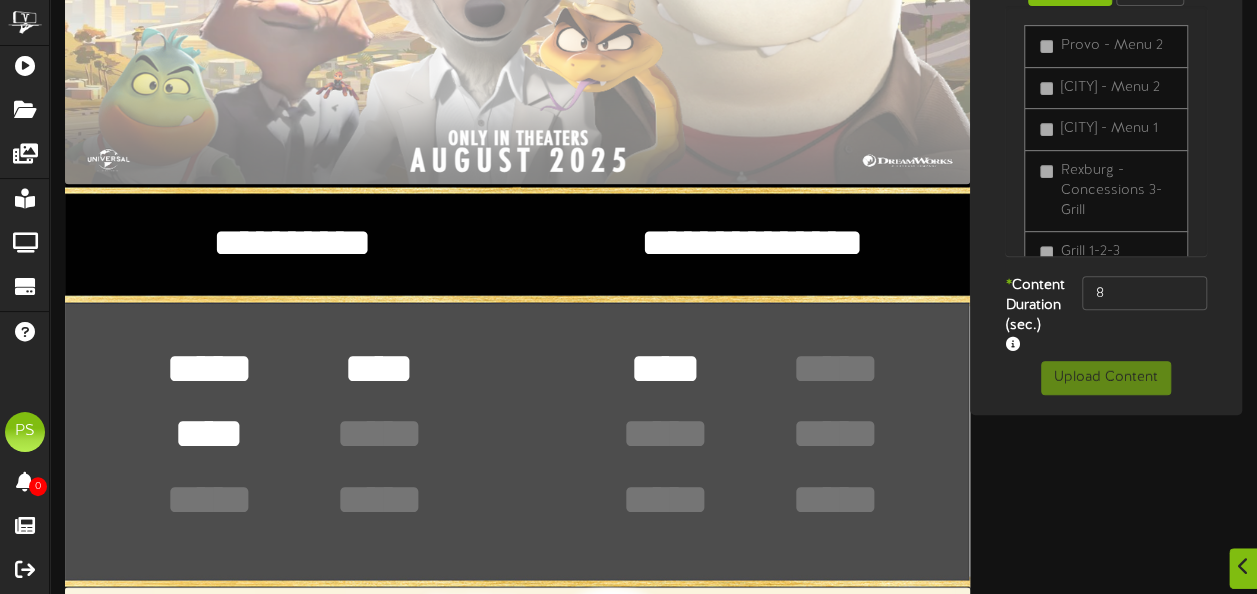 type on "**********" 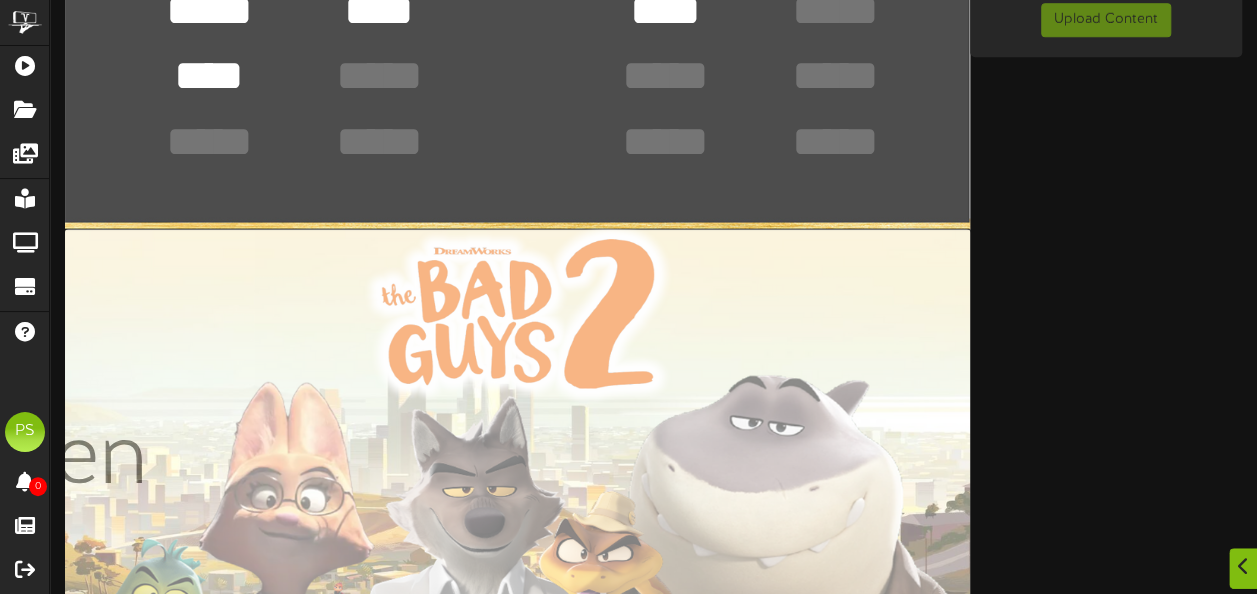 scroll, scrollTop: 816, scrollLeft: 0, axis: vertical 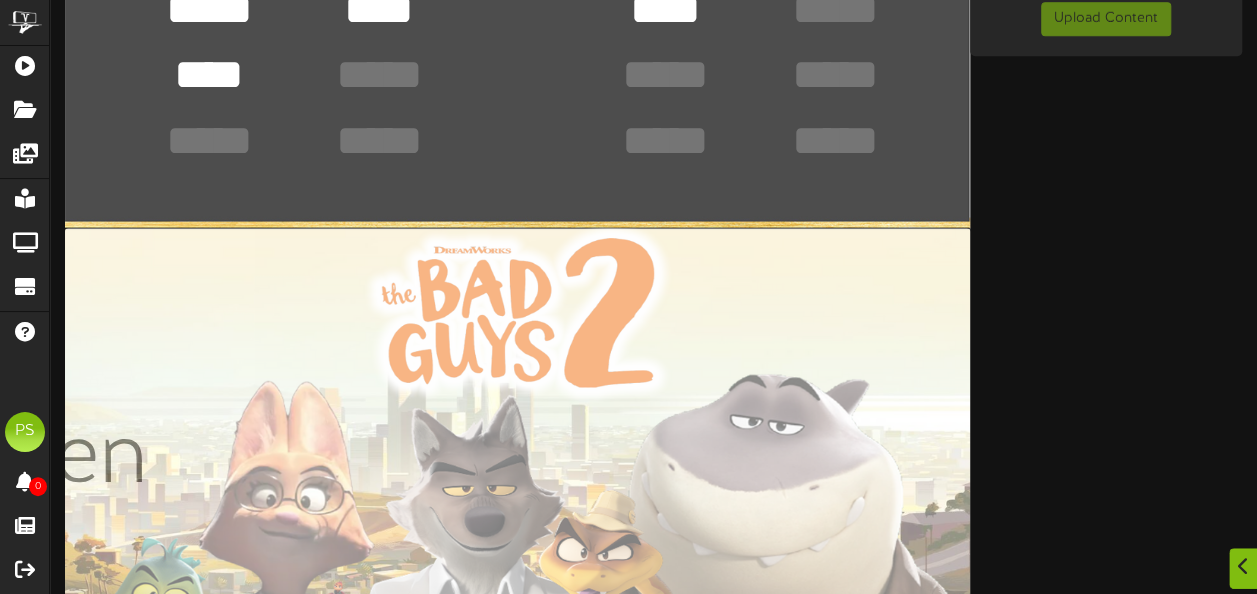 type on "**********" 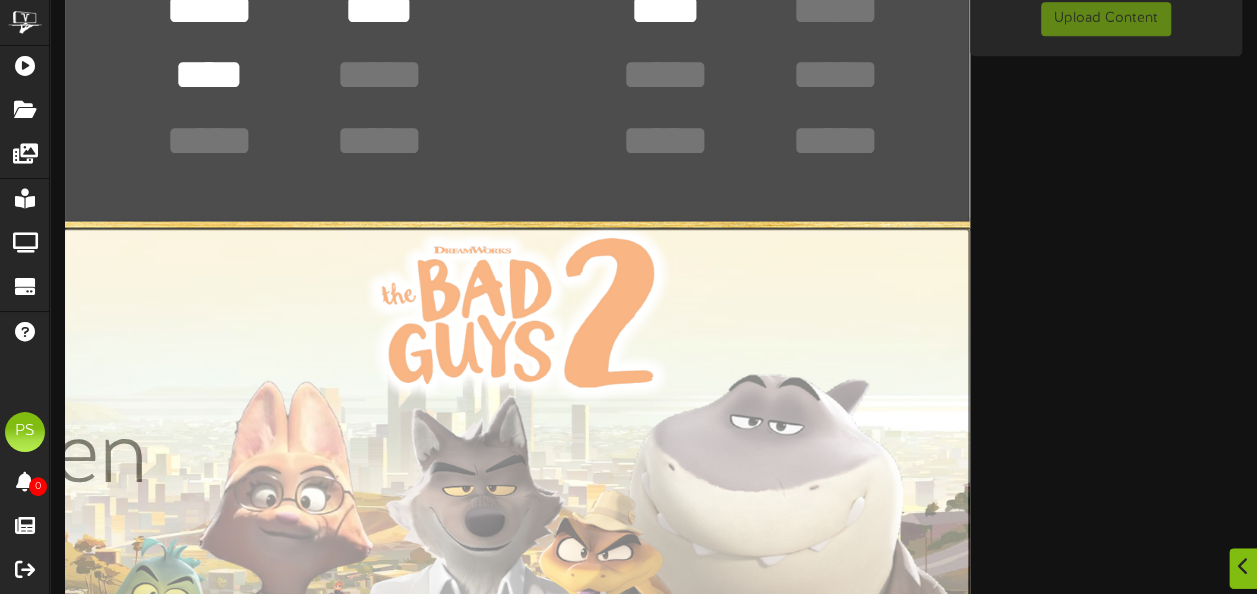 click at bounding box center (52, 461) 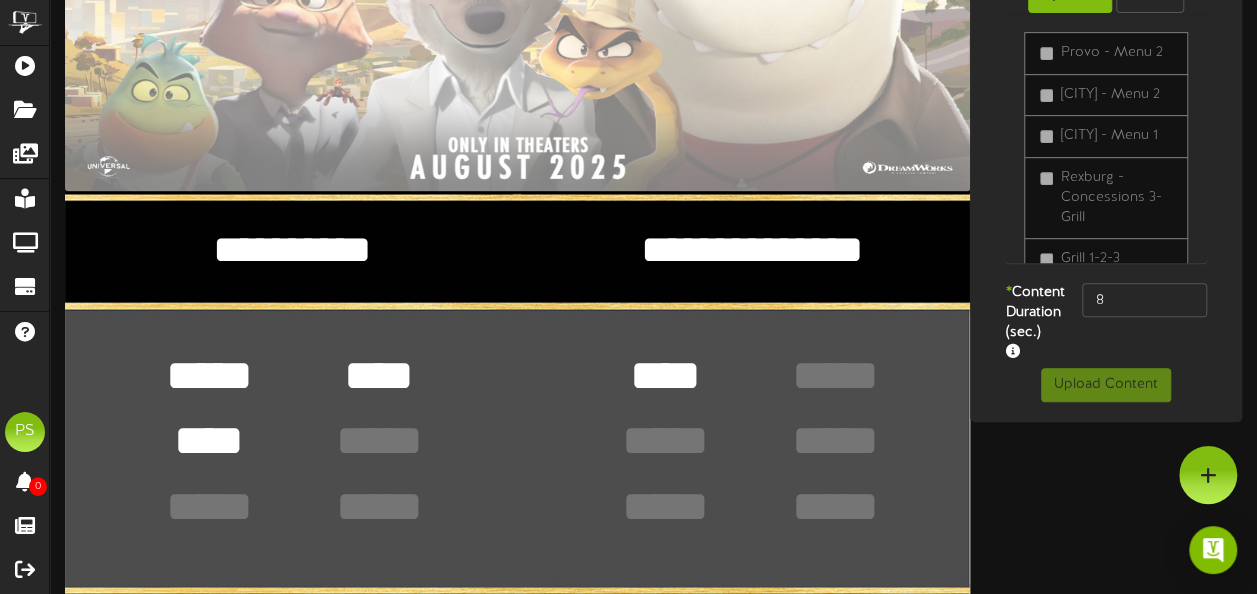 scroll, scrollTop: 438, scrollLeft: 0, axis: vertical 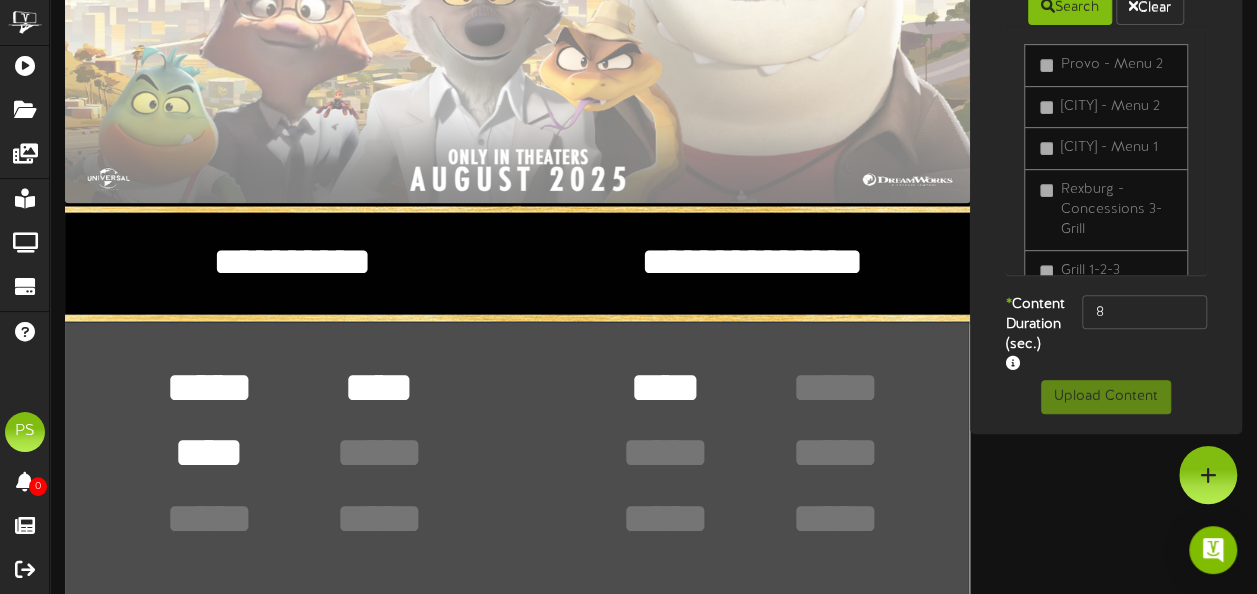 click on "*****" at bounding box center [209, 387] 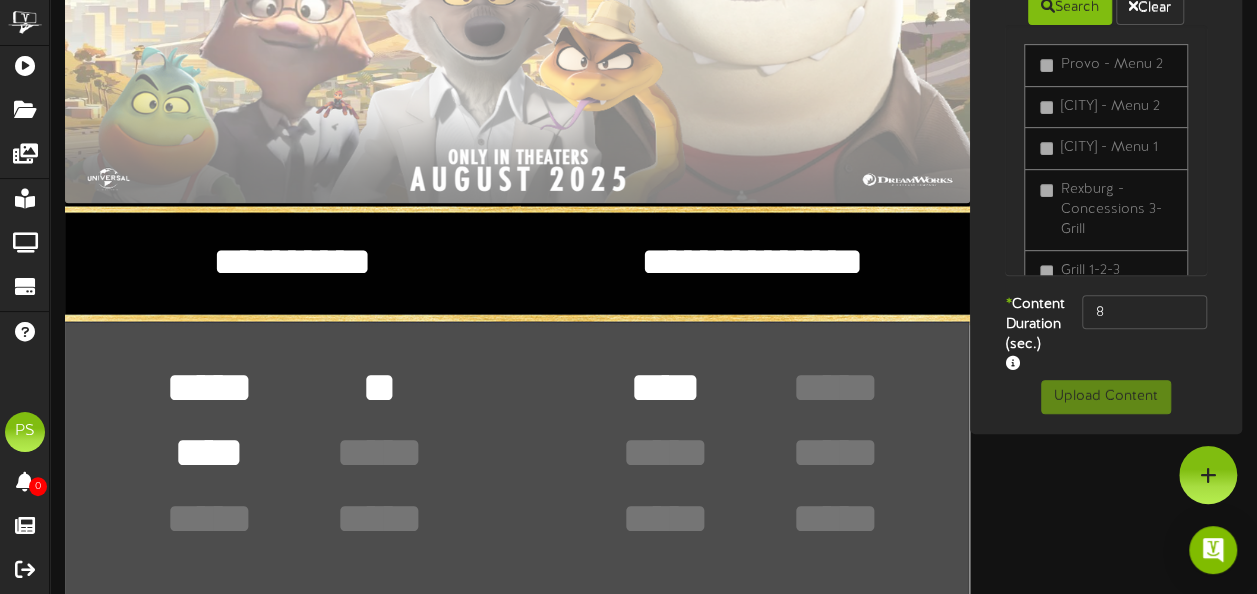 type on "*" 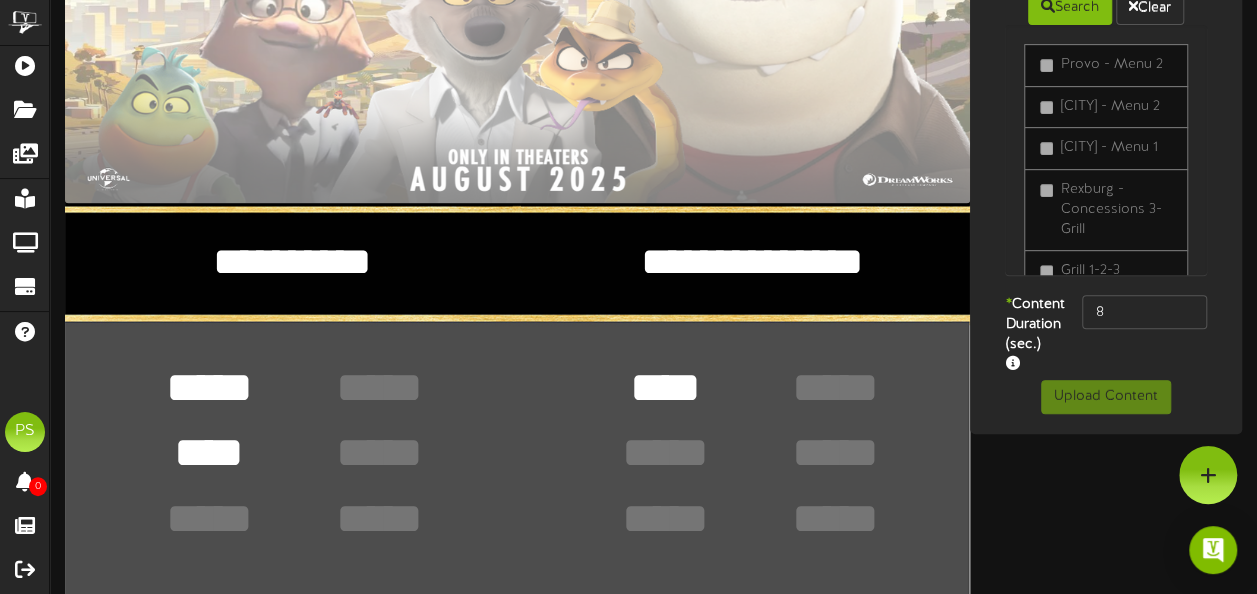 type 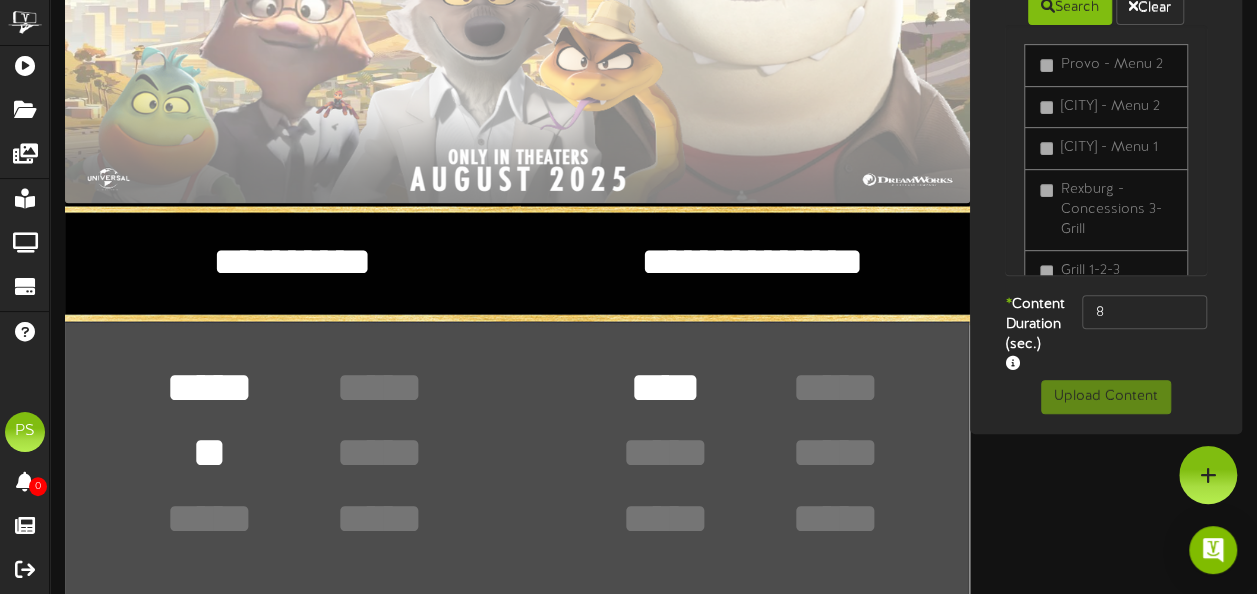 type on "*" 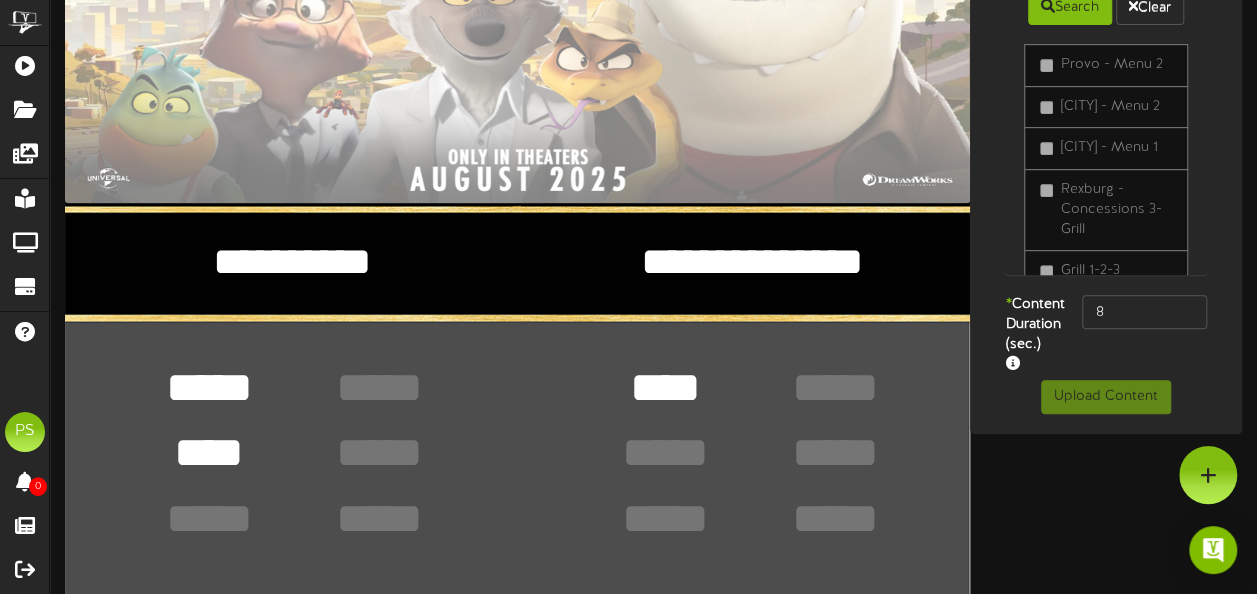 type on "****" 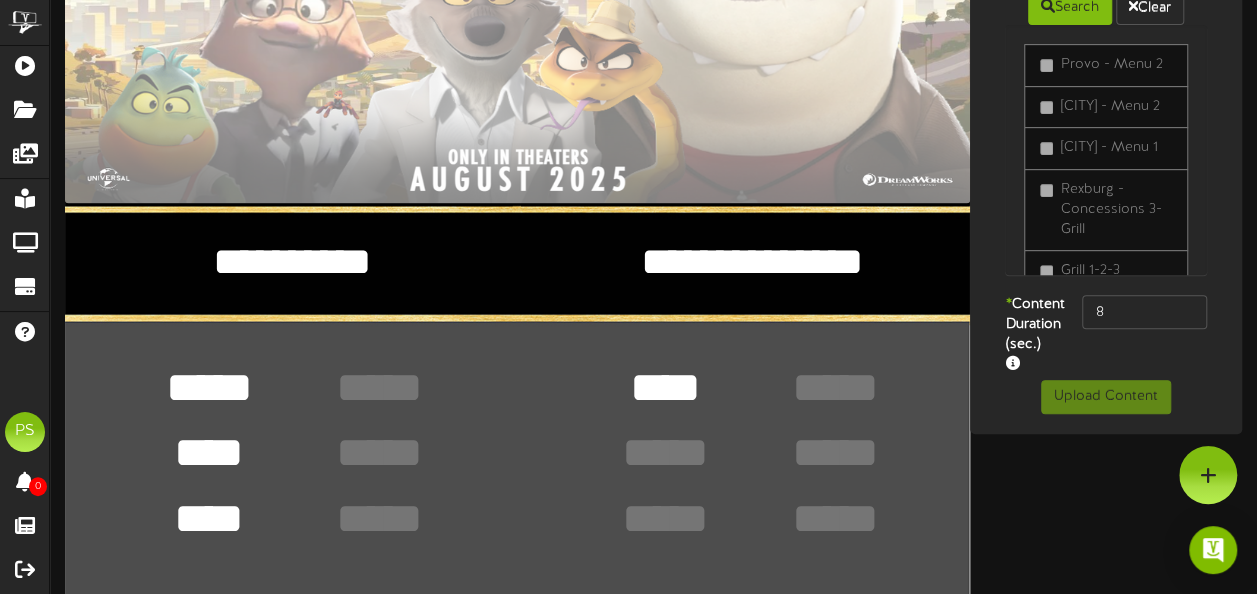 type on "****" 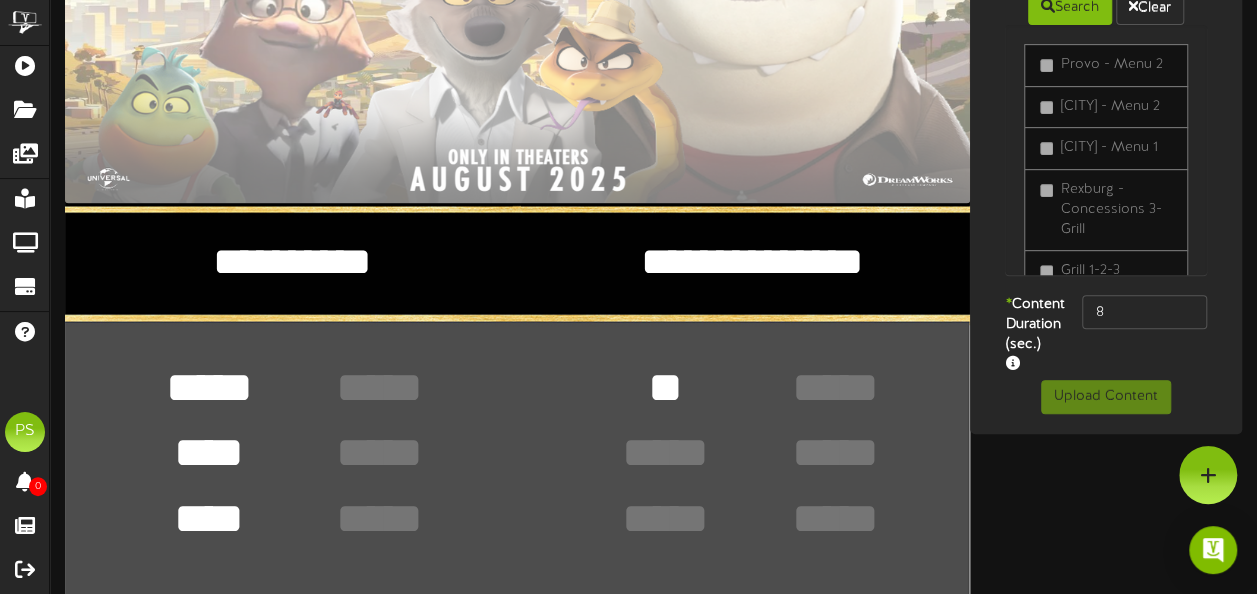 type on "*" 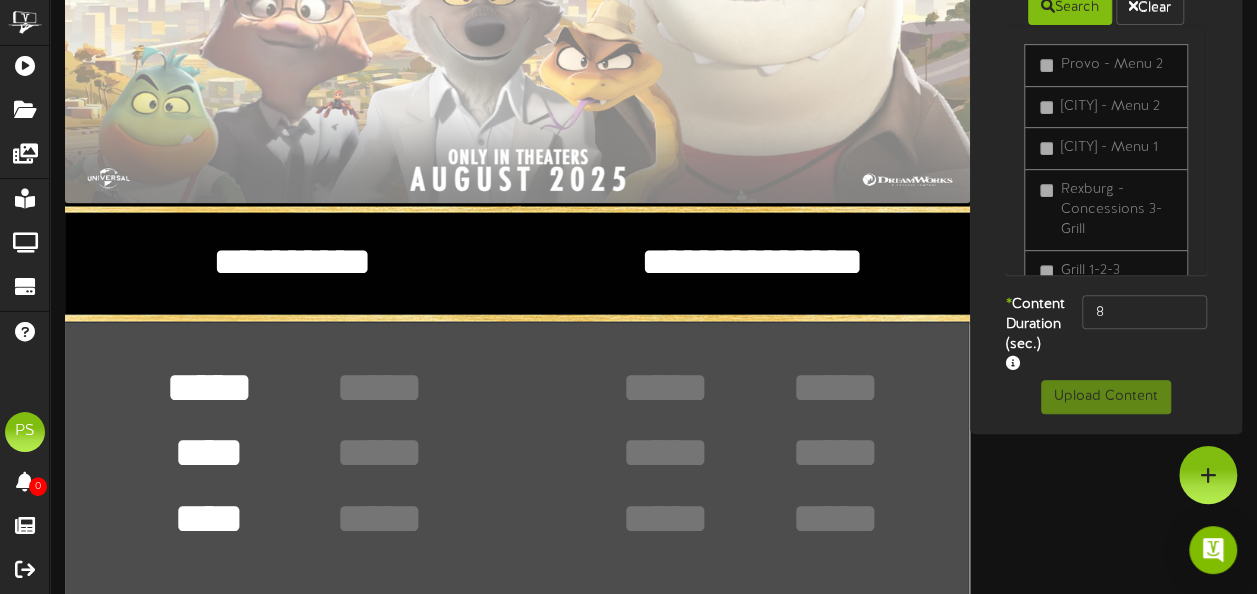 type 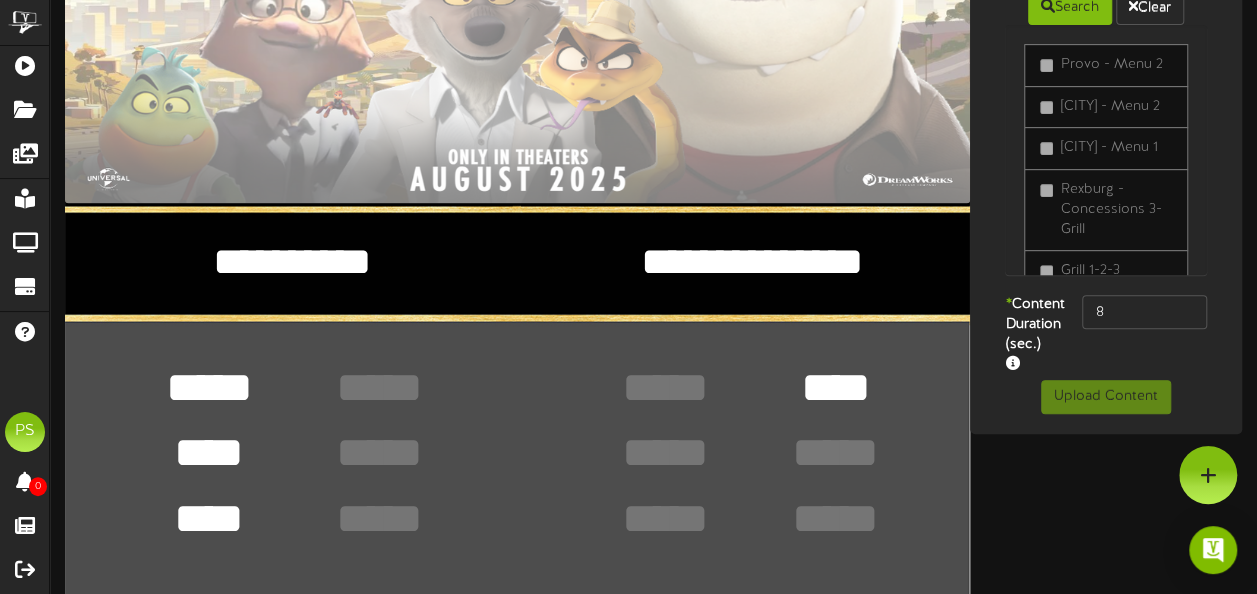 type on "****" 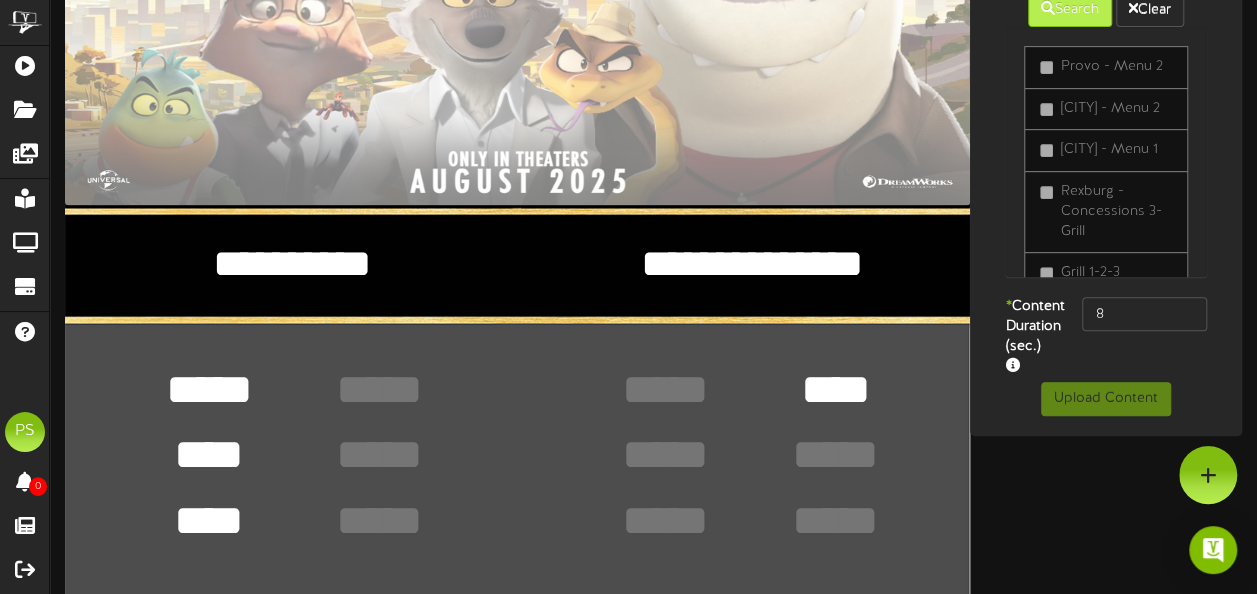 type on "q" 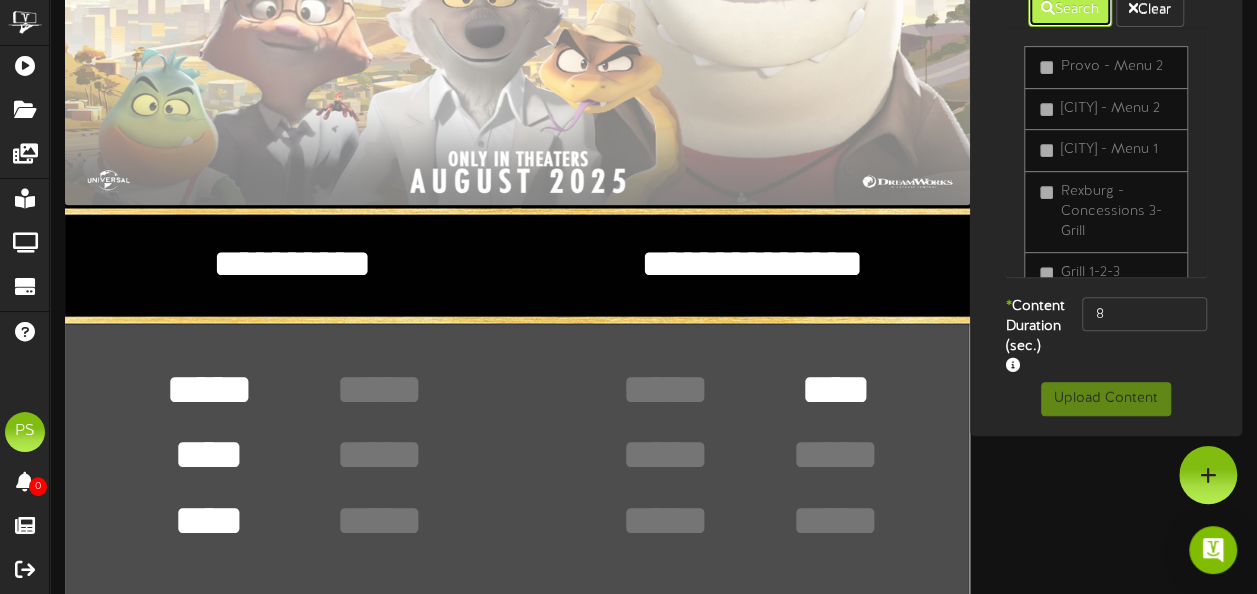 click on "Search" at bounding box center [1070, 10] 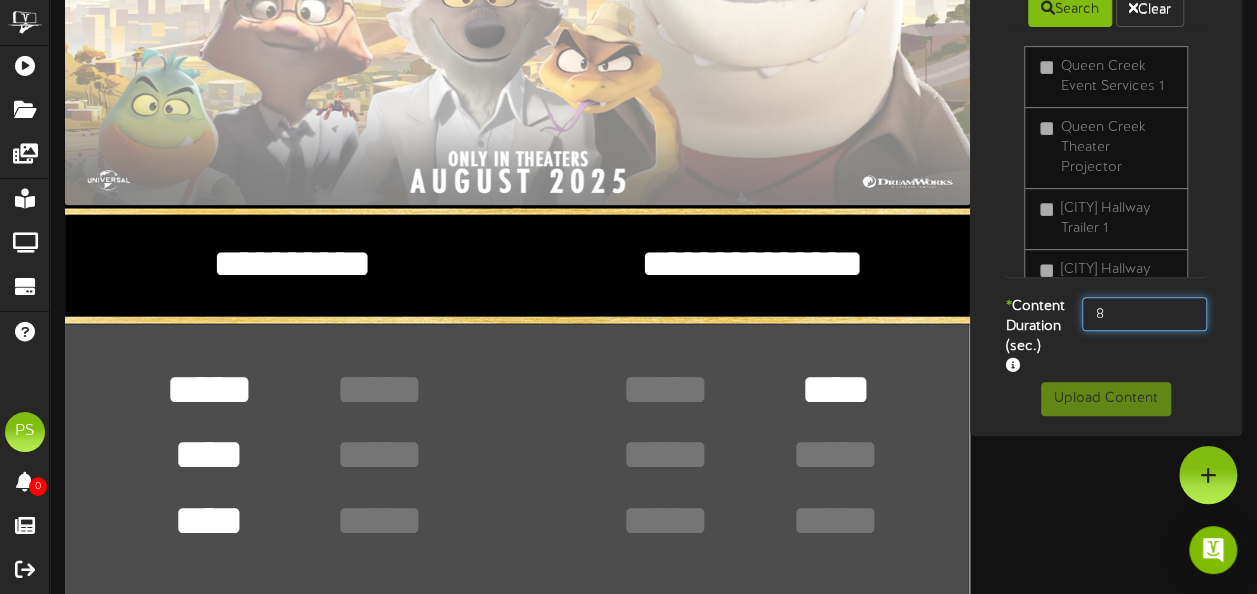 drag, startPoint x: 1124, startPoint y: 343, endPoint x: 1140, endPoint y: 325, distance: 24.083189 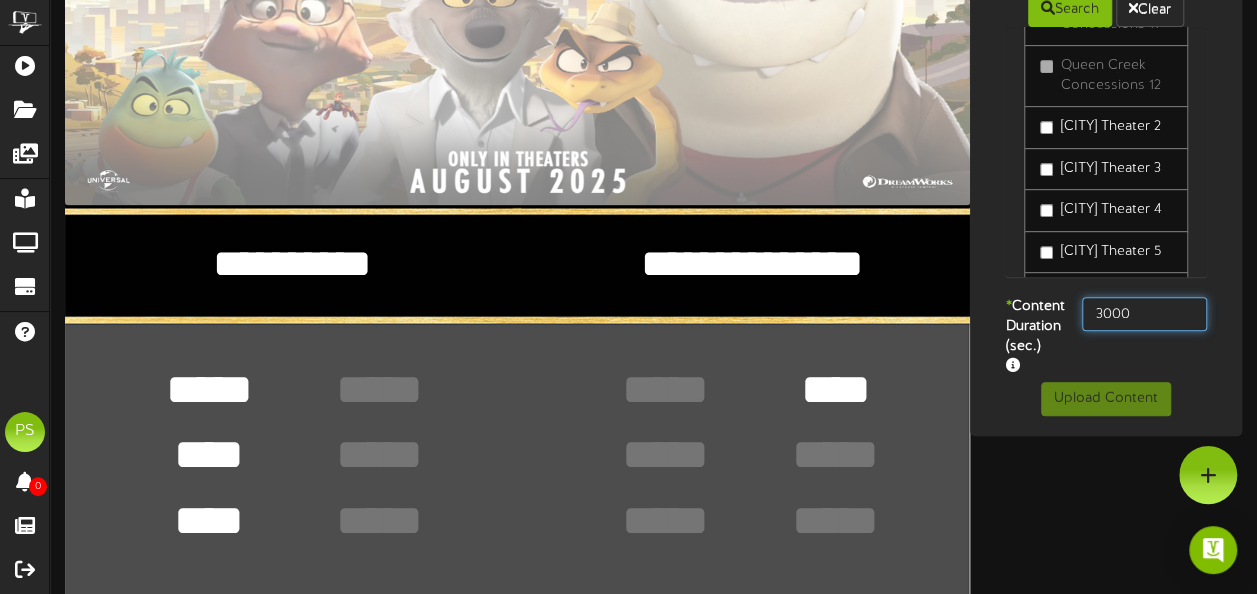scroll, scrollTop: 1198, scrollLeft: 0, axis: vertical 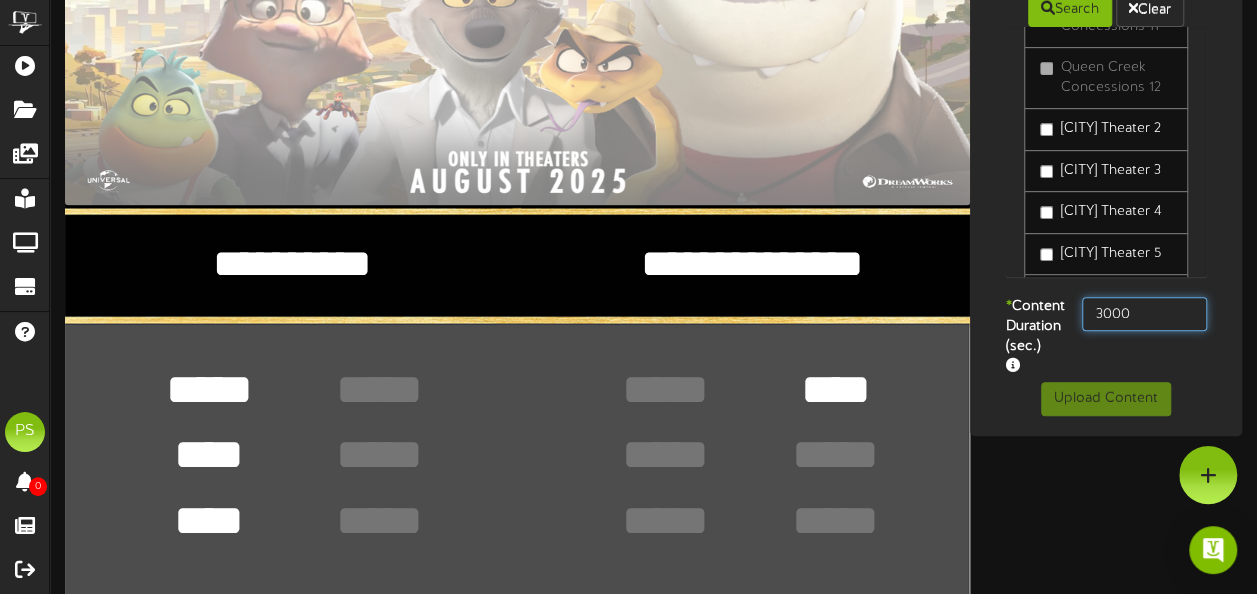 type on "3000" 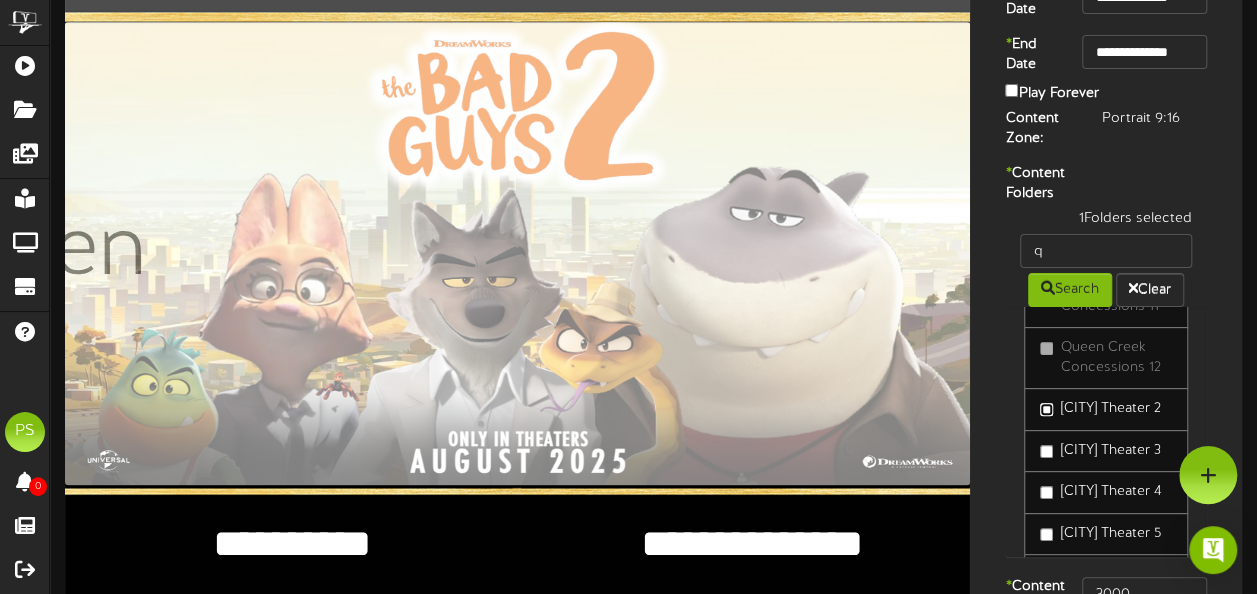 scroll, scrollTop: 0, scrollLeft: 0, axis: both 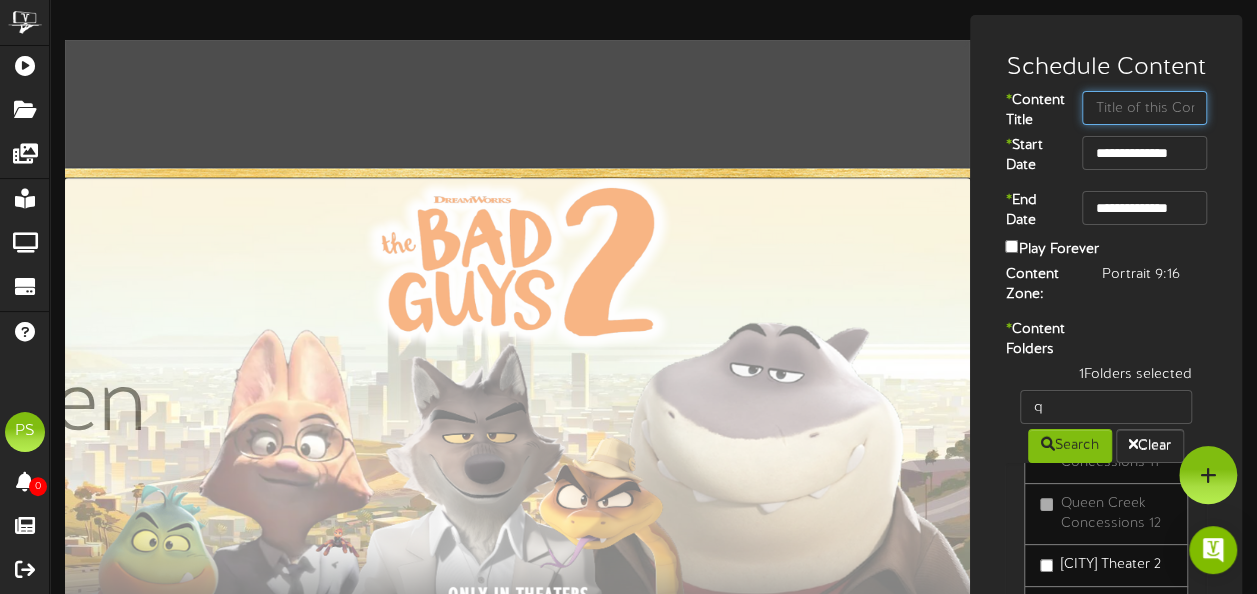 click at bounding box center [1144, 108] 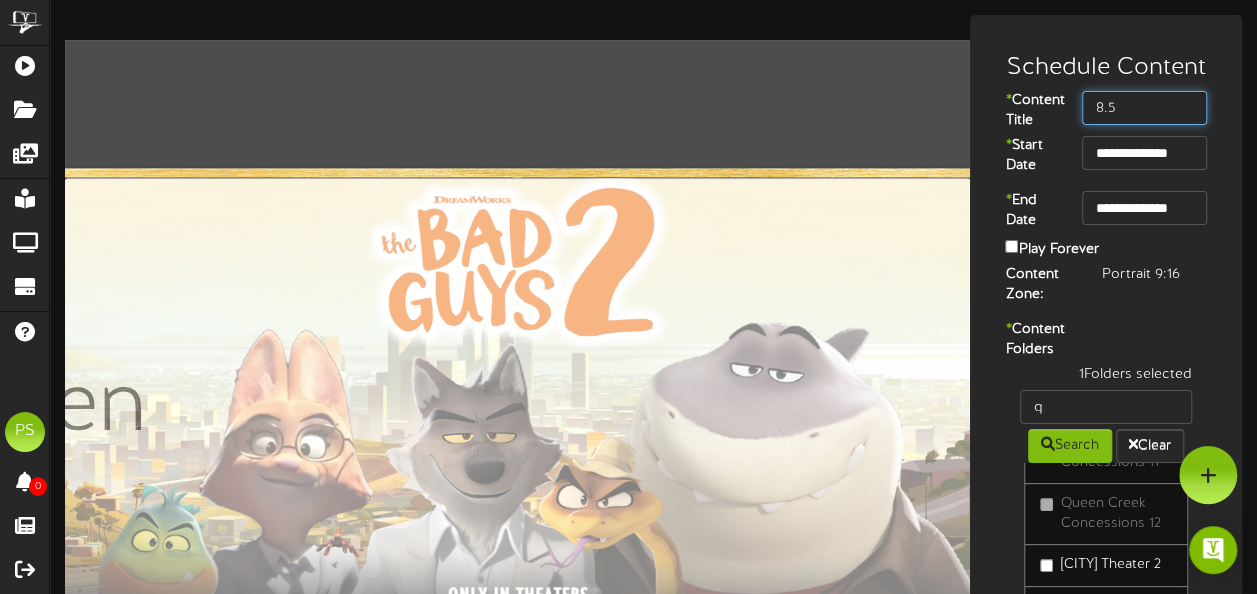 type on "8.5" 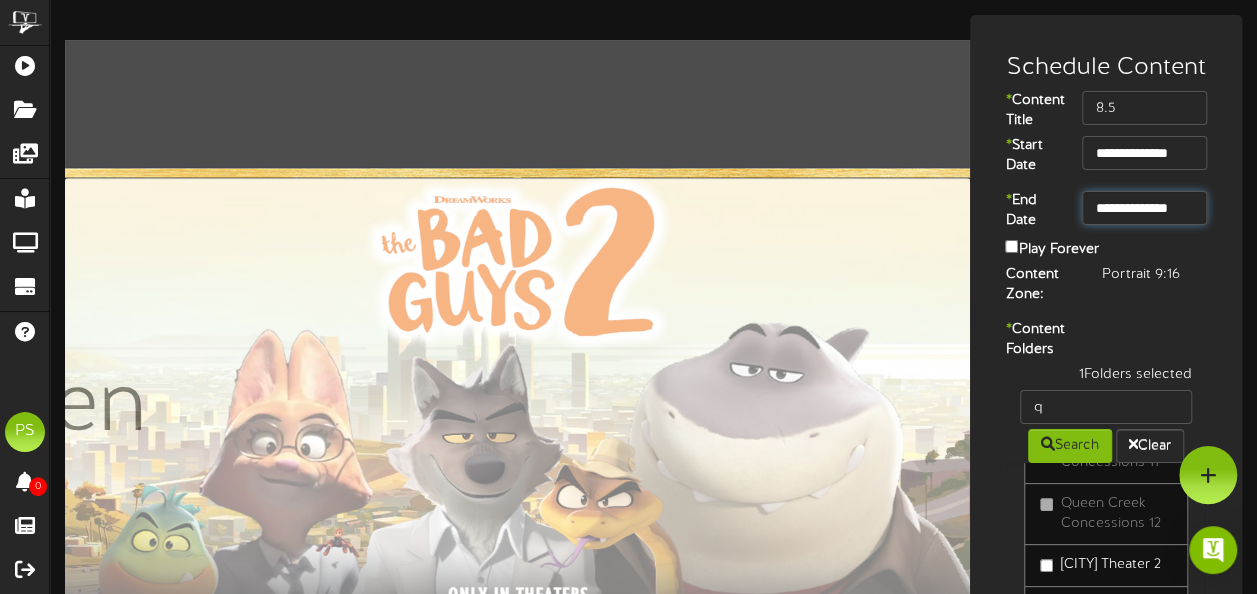 click on "**********" at bounding box center (1144, 208) 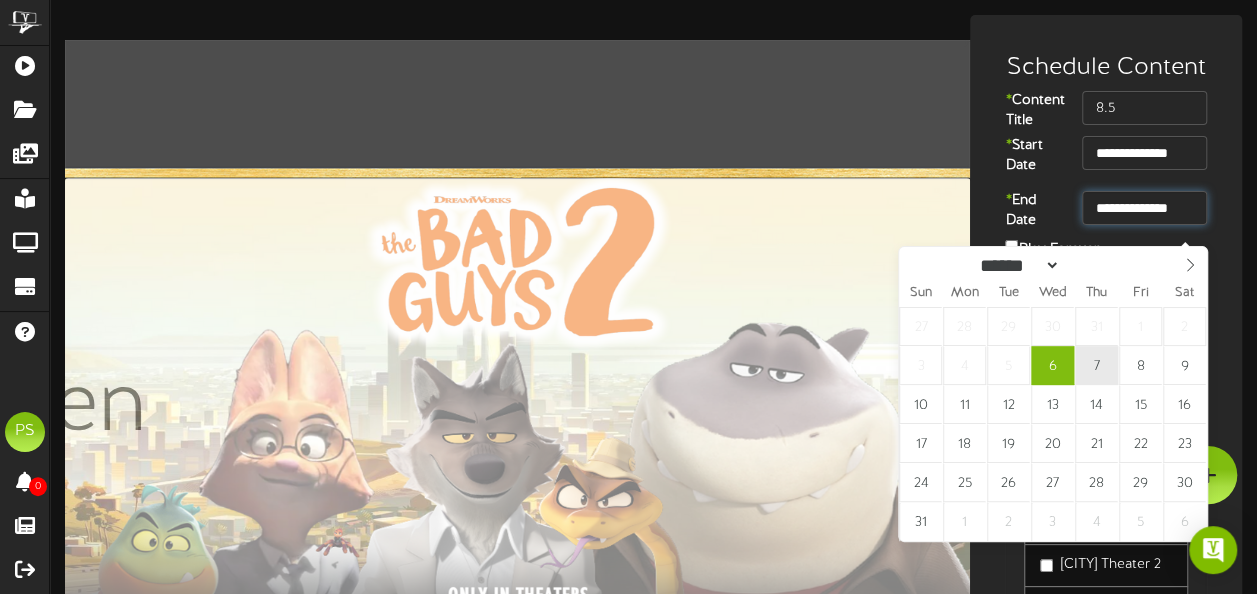 type on "**********" 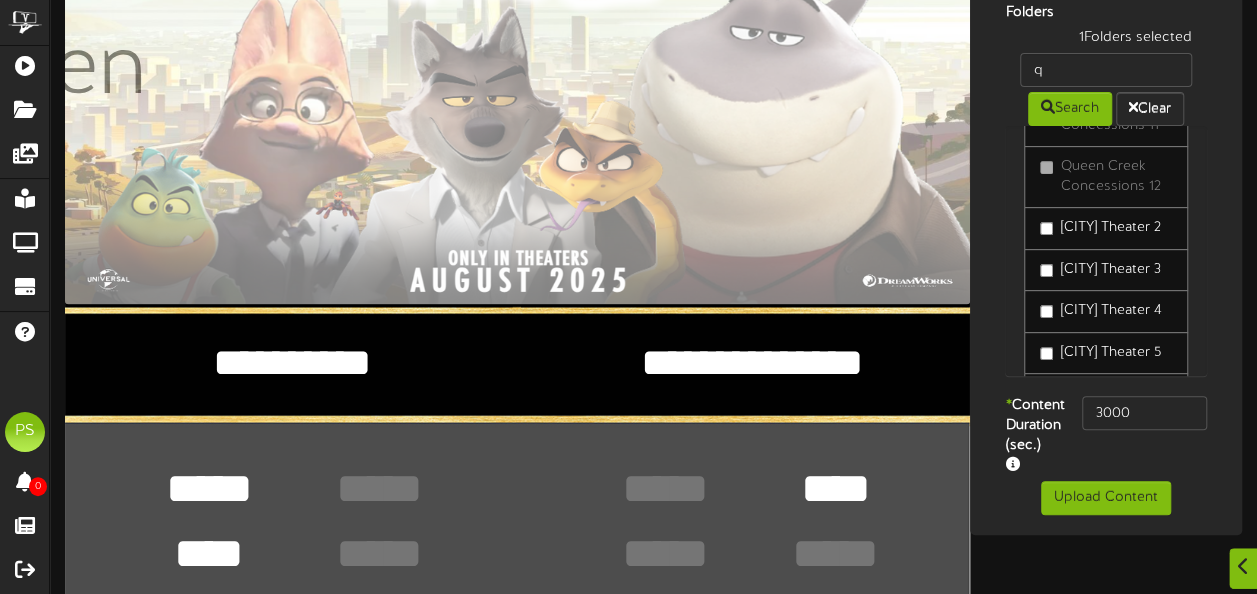 scroll, scrollTop: 343, scrollLeft: 0, axis: vertical 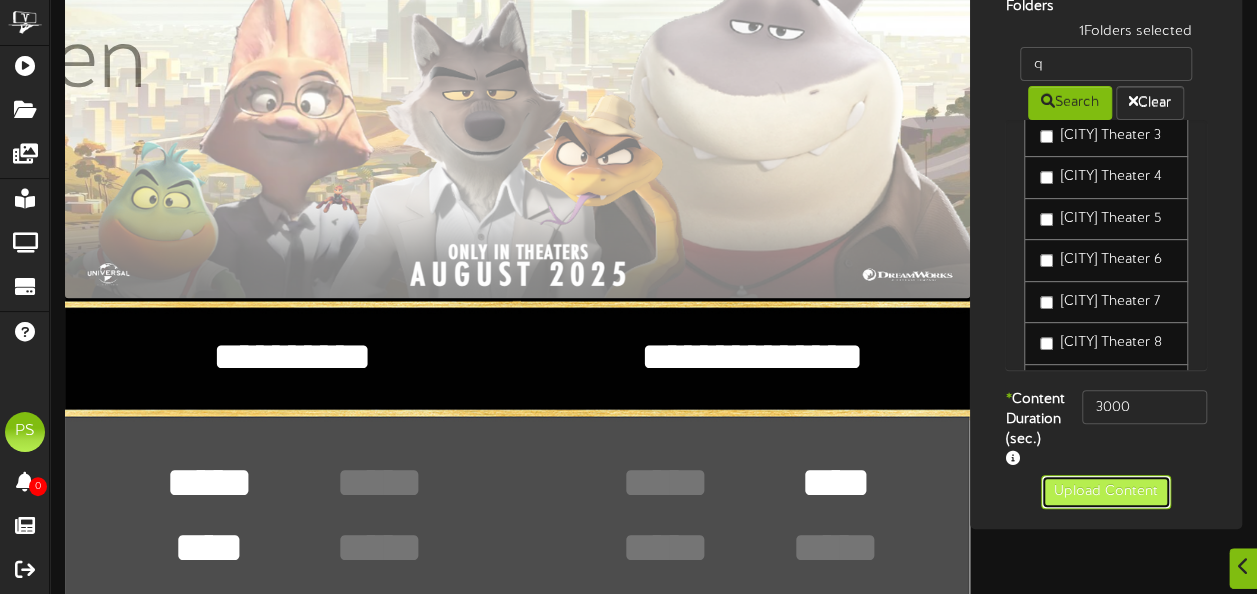 click on "Upload Content" at bounding box center [1106, 492] 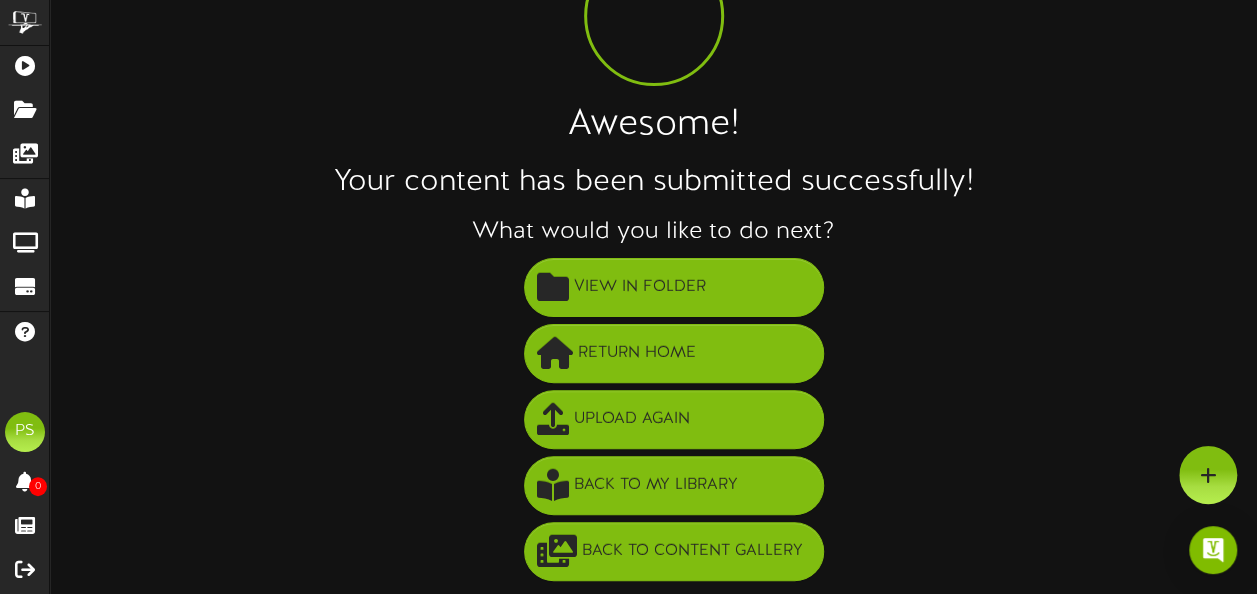 scroll, scrollTop: 136, scrollLeft: 0, axis: vertical 